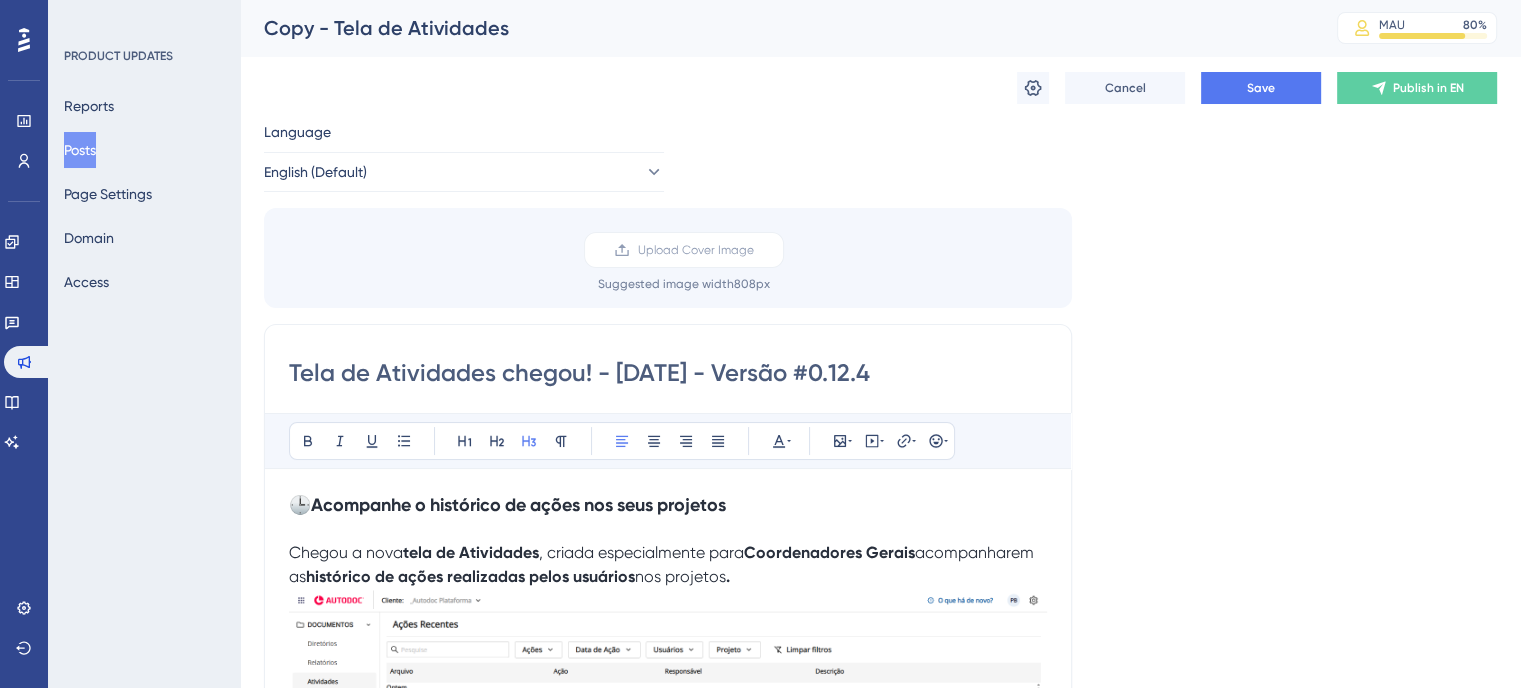 scroll, scrollTop: 0, scrollLeft: 0, axis: both 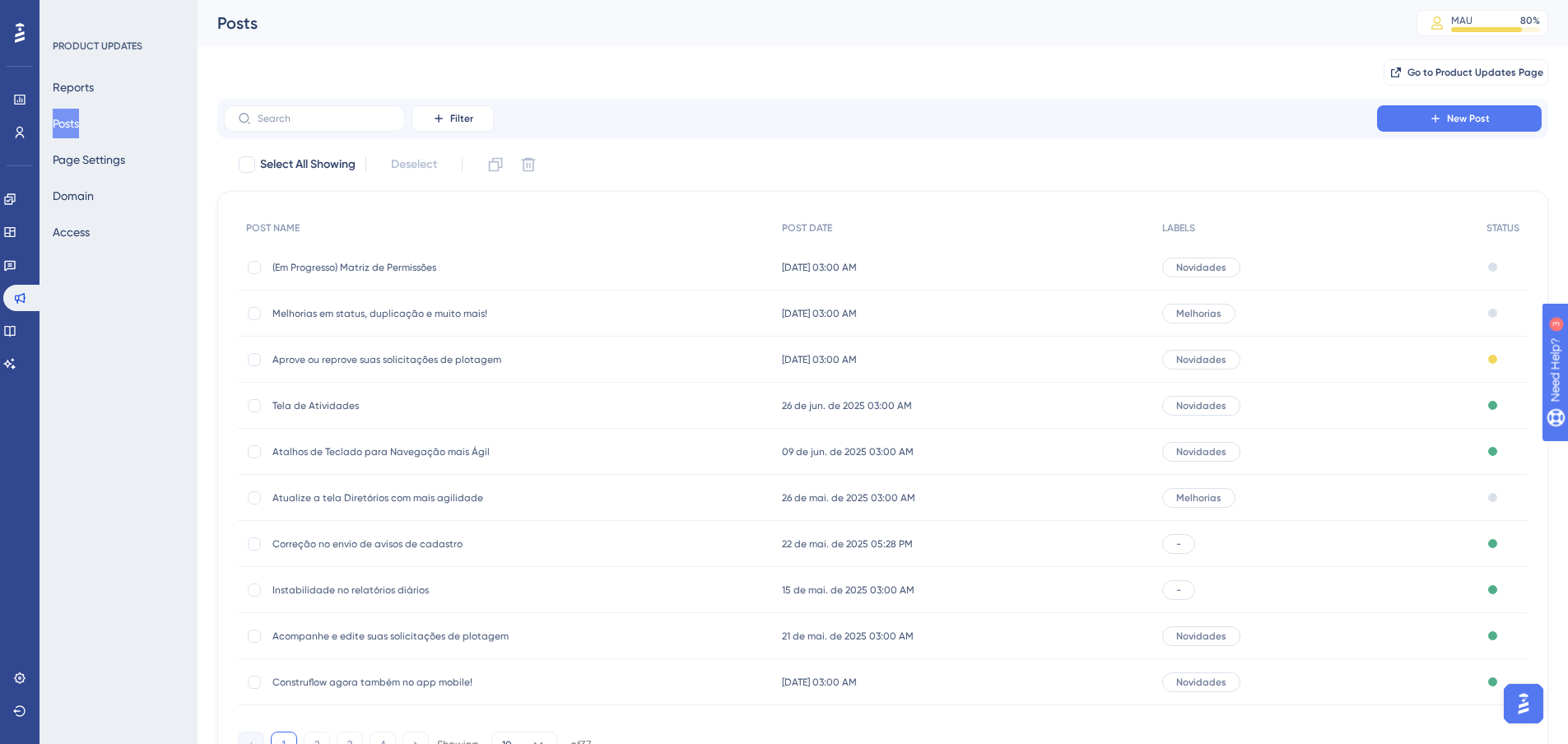 click on "(Em Progresso) Matriz de Permissões" at bounding box center (404, 267) 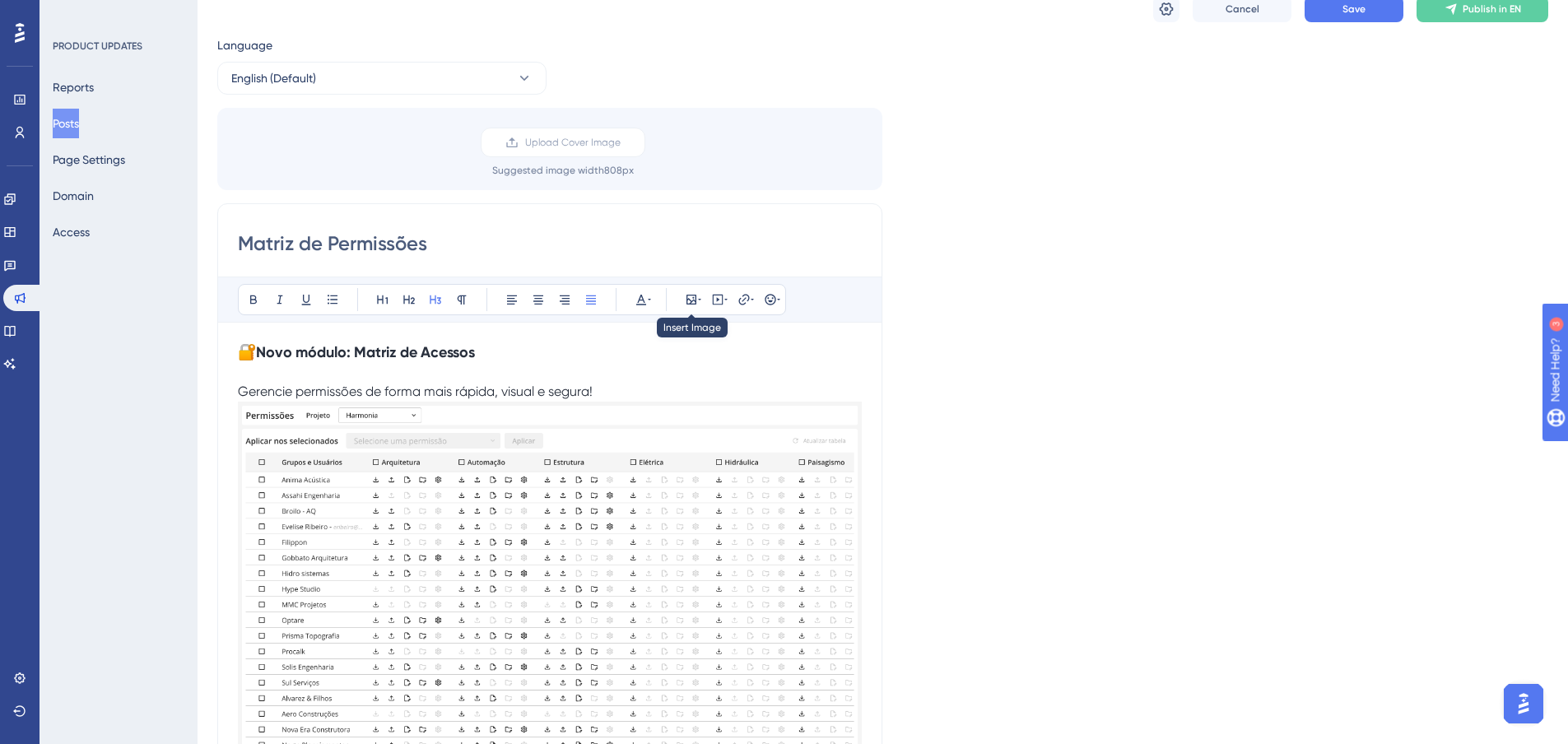 scroll, scrollTop: 0, scrollLeft: 0, axis: both 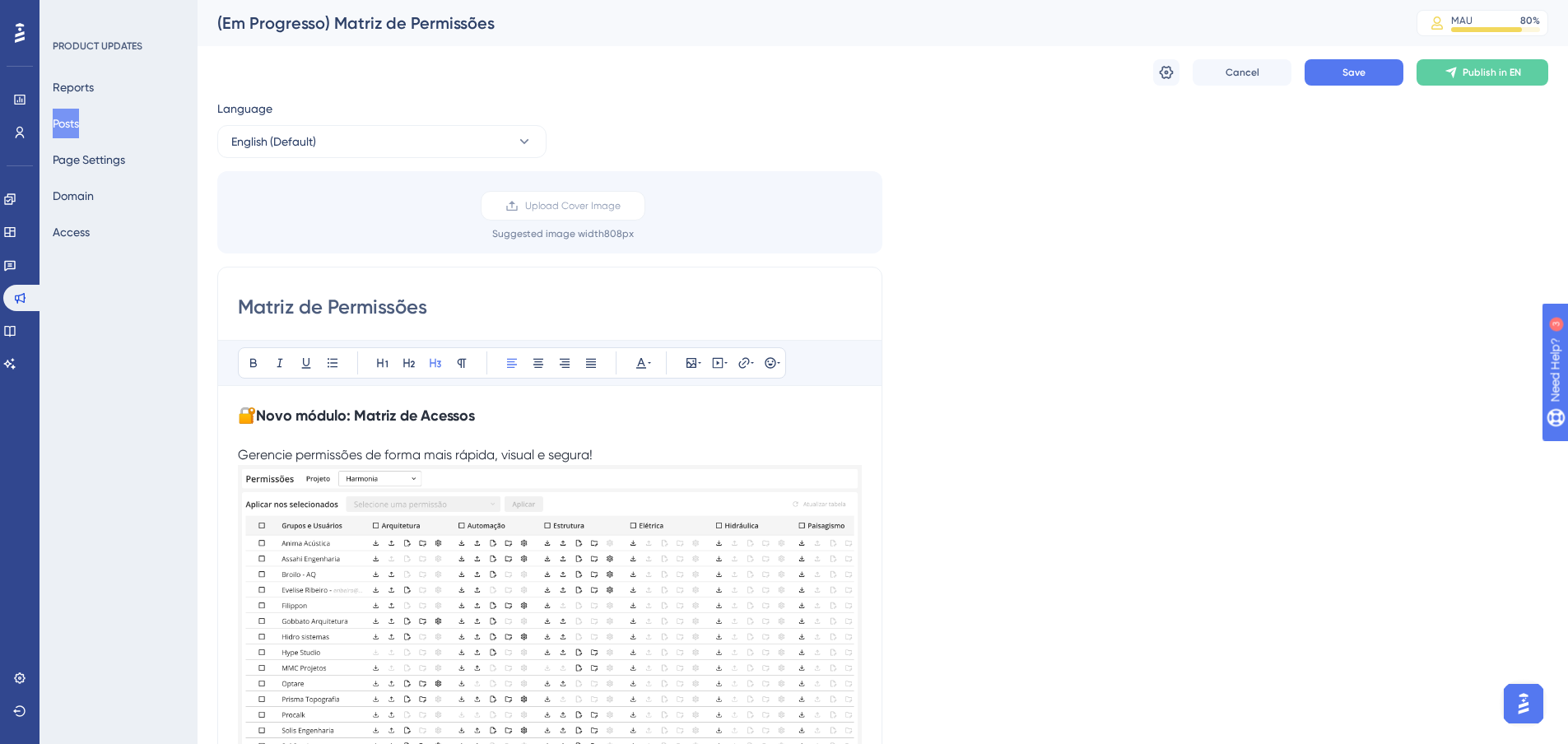 click on "🔐  Novo módulo: Matriz de Acessos" at bounding box center [550, 416] 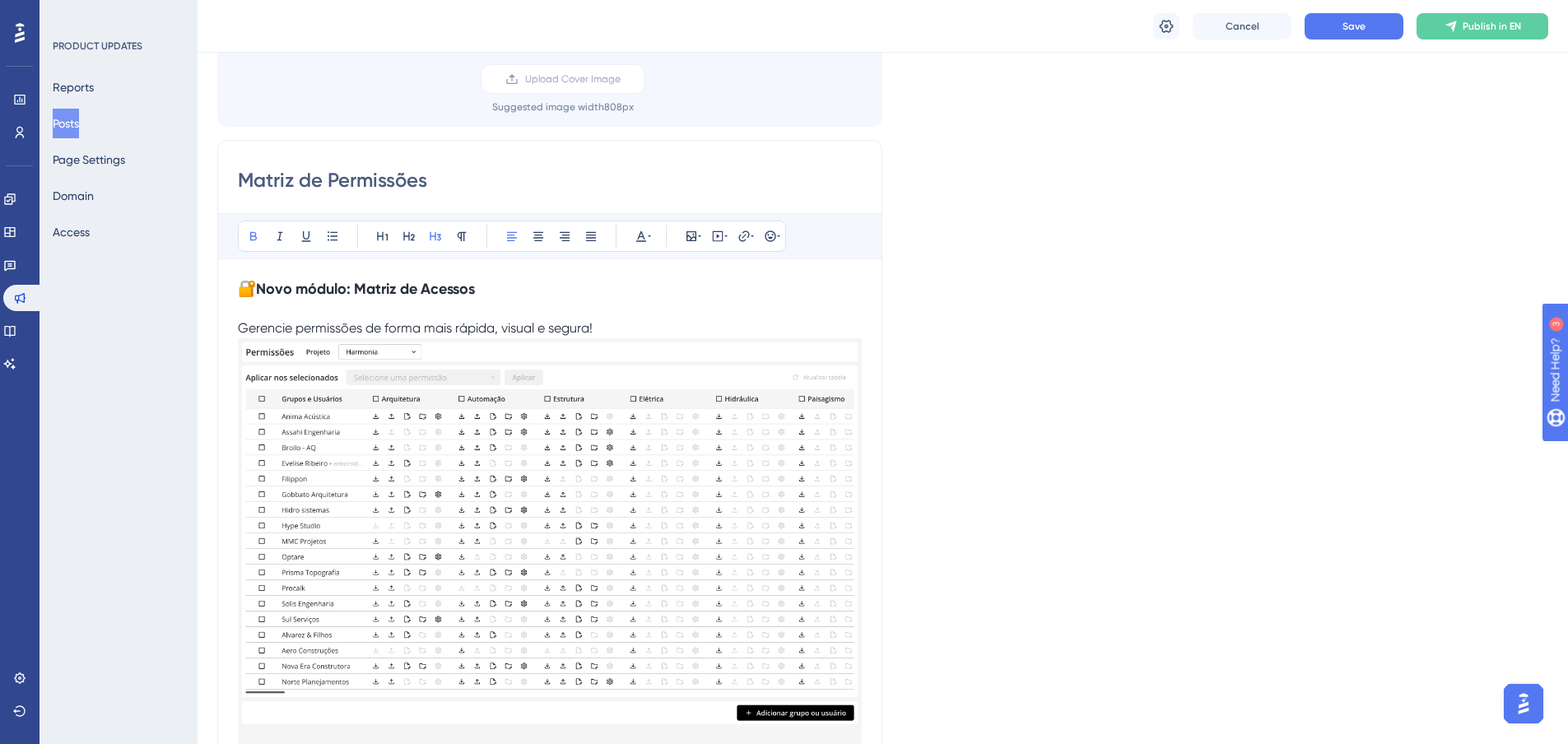 scroll, scrollTop: 165, scrollLeft: 0, axis: vertical 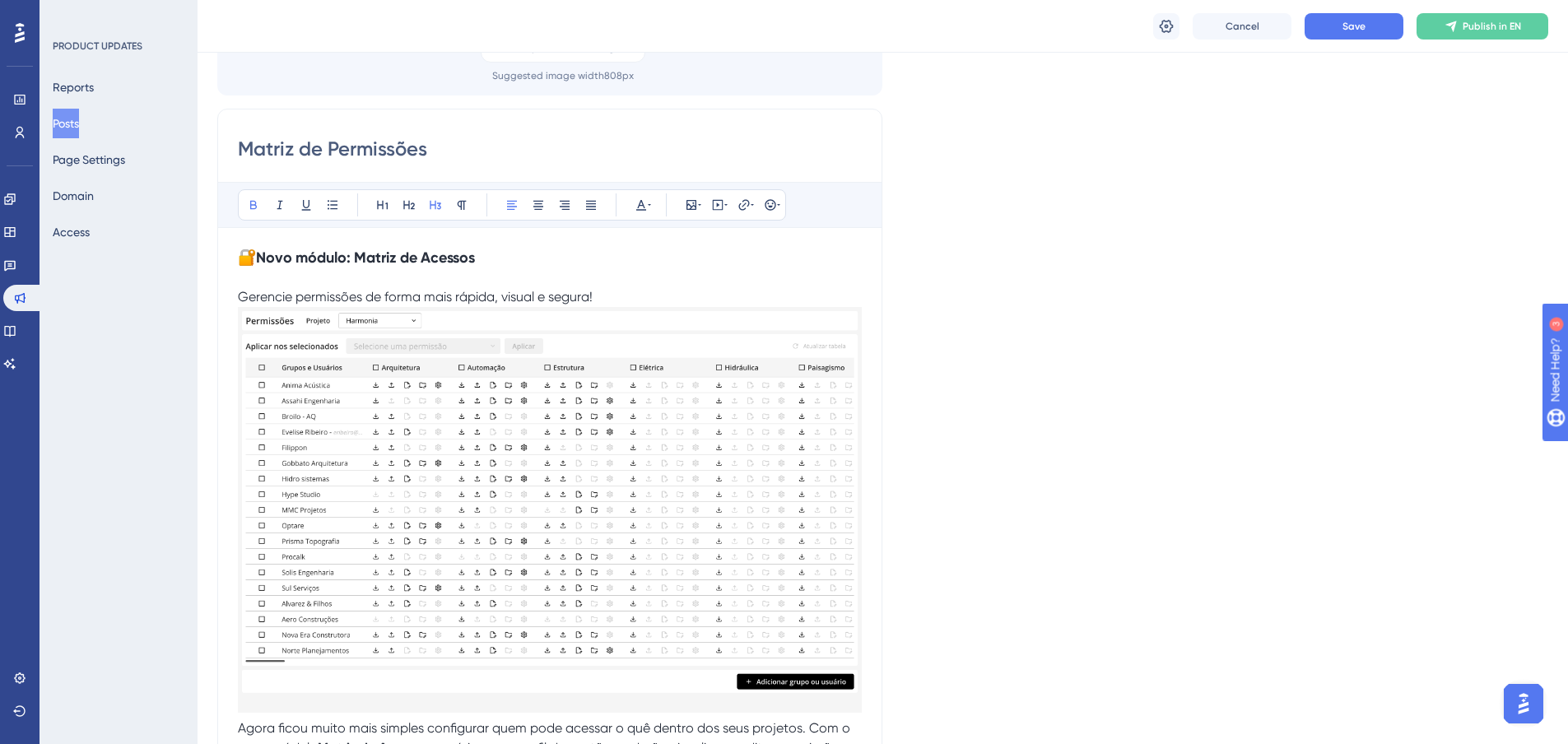 click at bounding box center [550, 509] 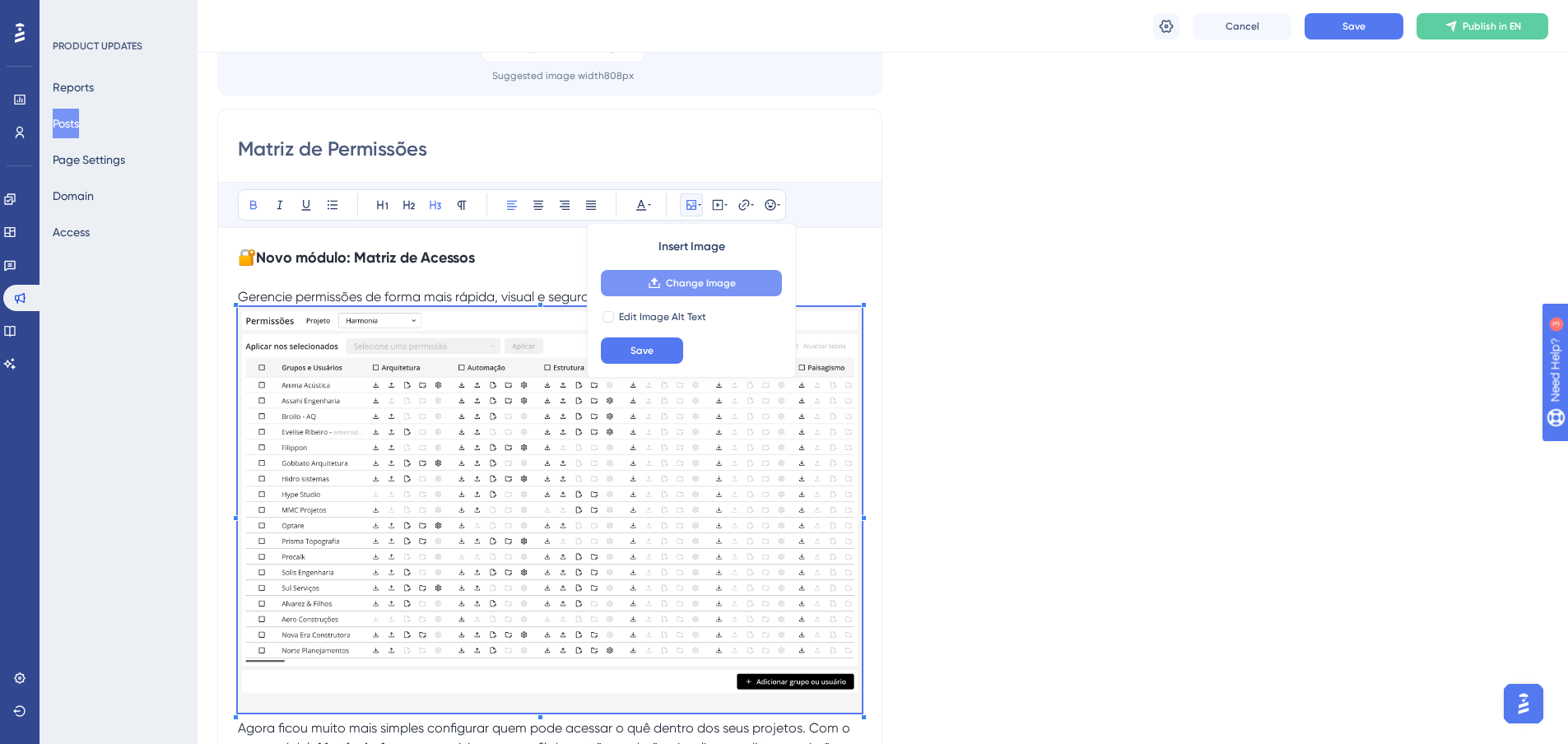click on "Change Image" at bounding box center [700, 283] 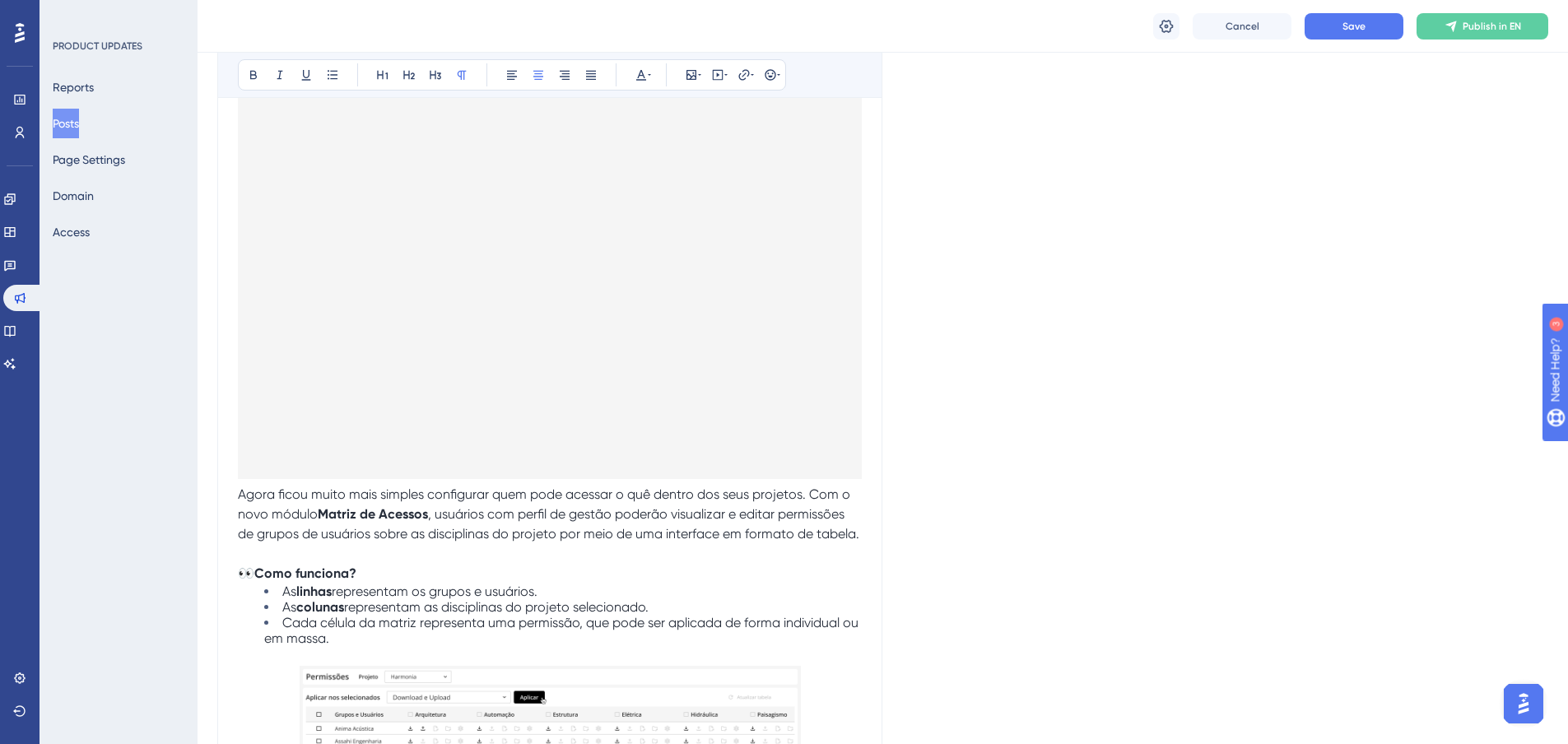 scroll, scrollTop: 494, scrollLeft: 0, axis: vertical 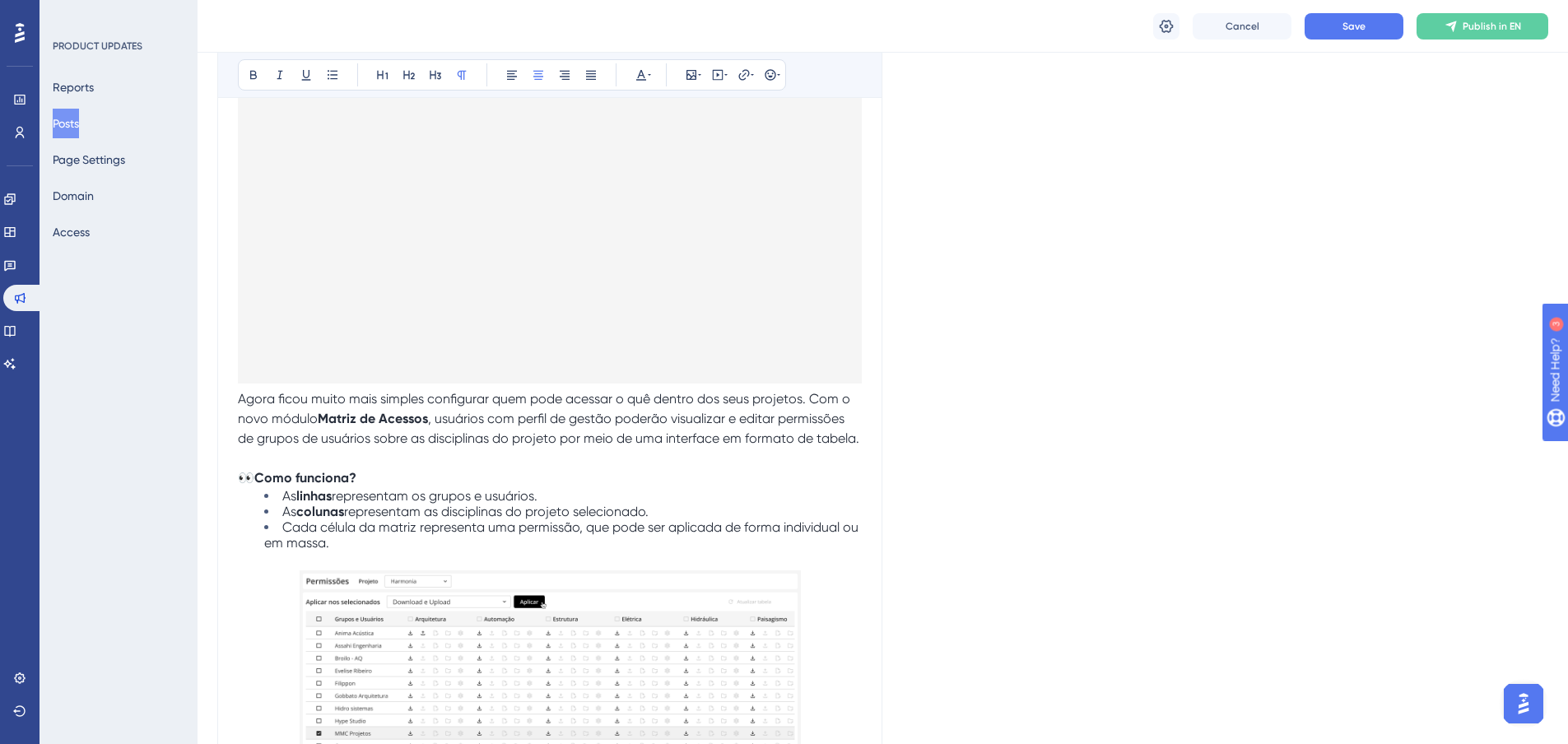 click at bounding box center [550, 458] 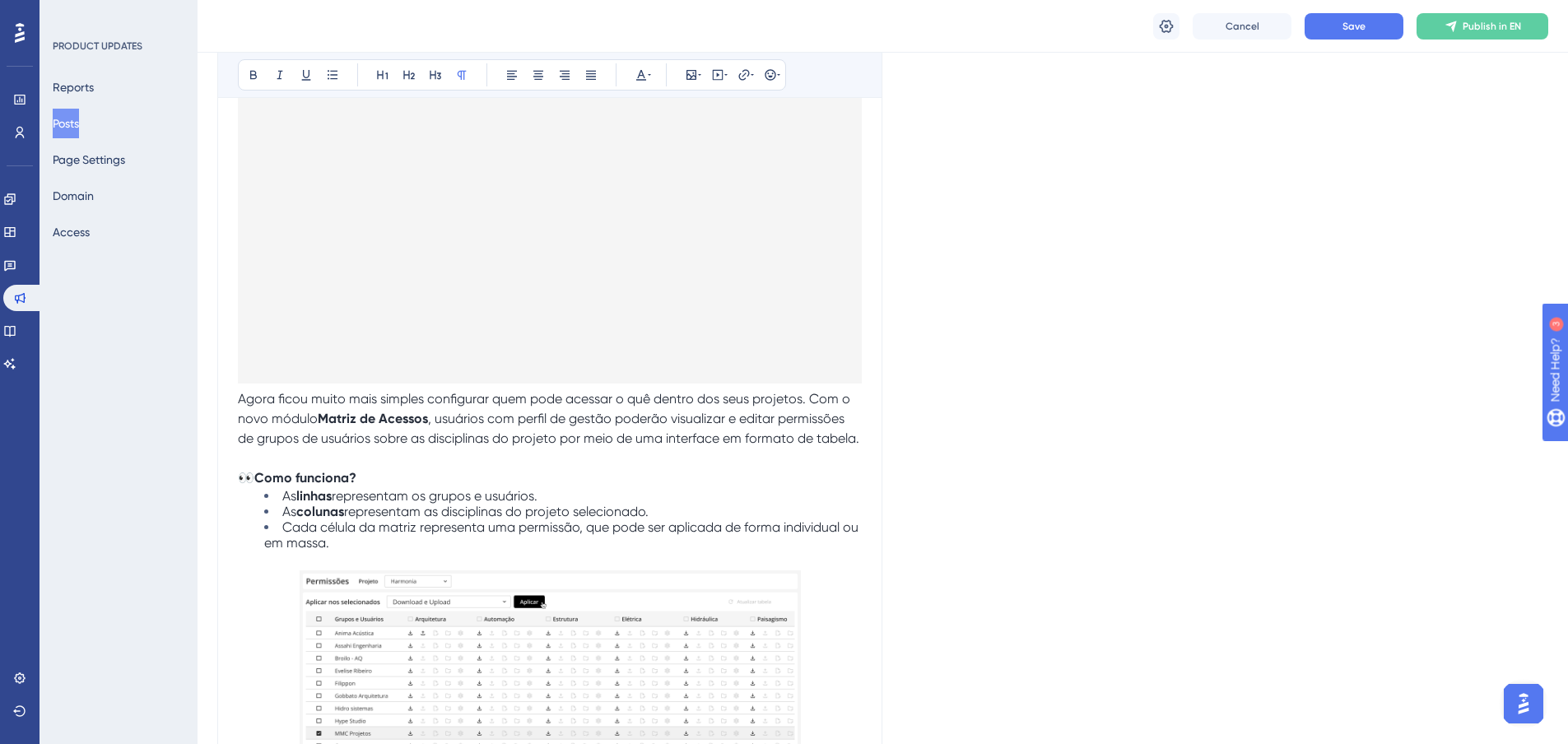 click at bounding box center (550, 180) 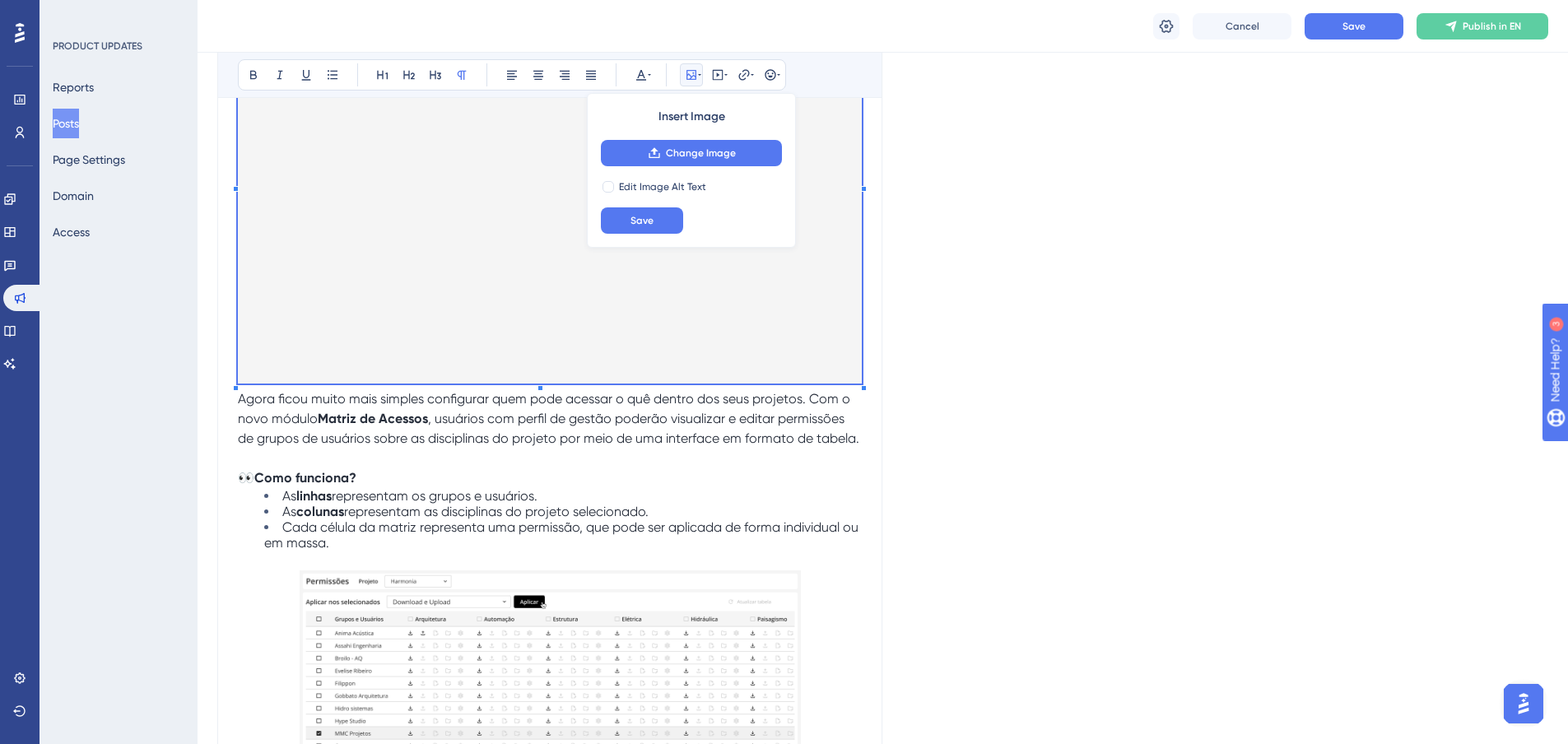 click on ", usuários com perfil de gestão poderão visualizar e editar permissões de grupos de usuários sobre as disciplinas do projeto por meio de uma interface em formato de tabela." at bounding box center [548, 428] 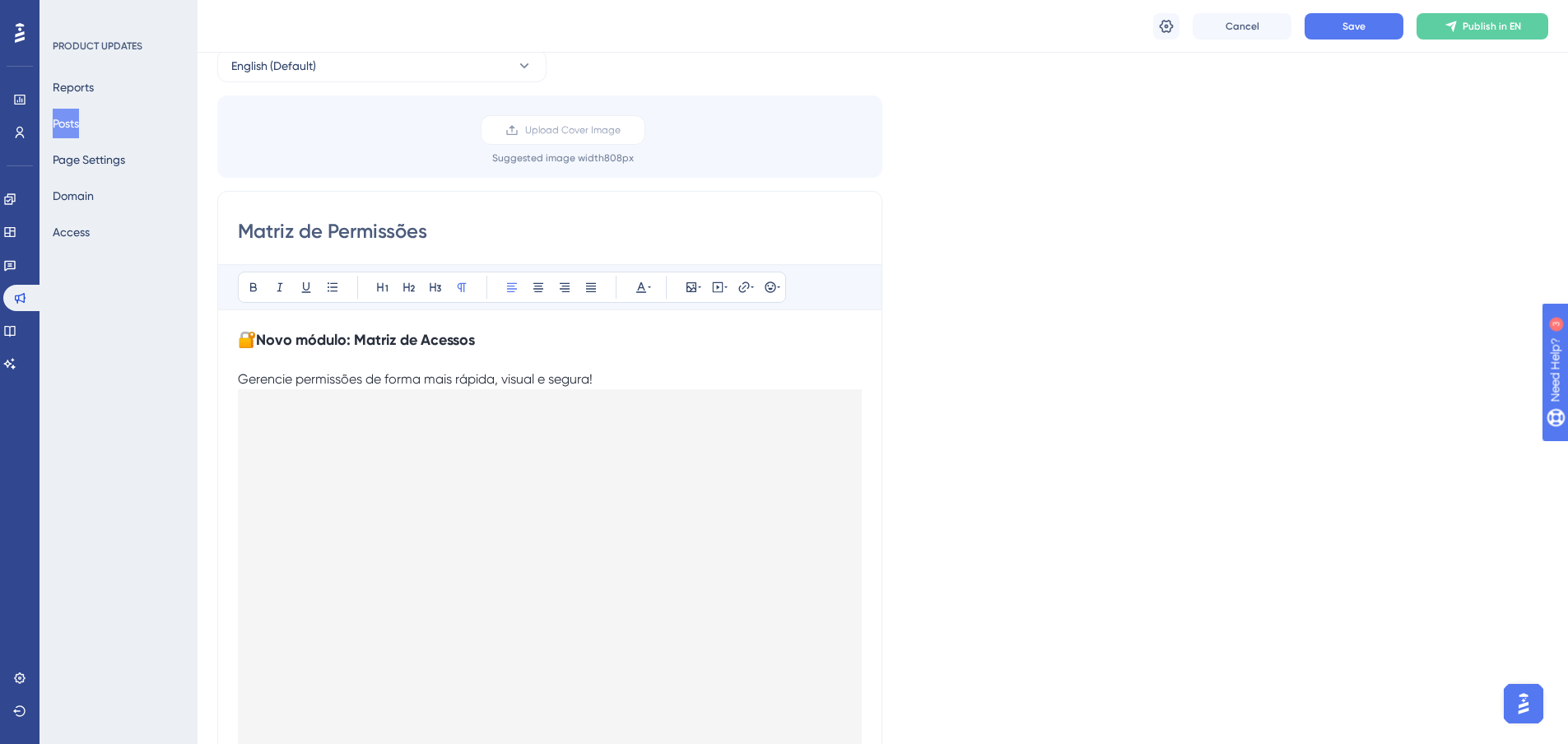 scroll, scrollTop: 329, scrollLeft: 0, axis: vertical 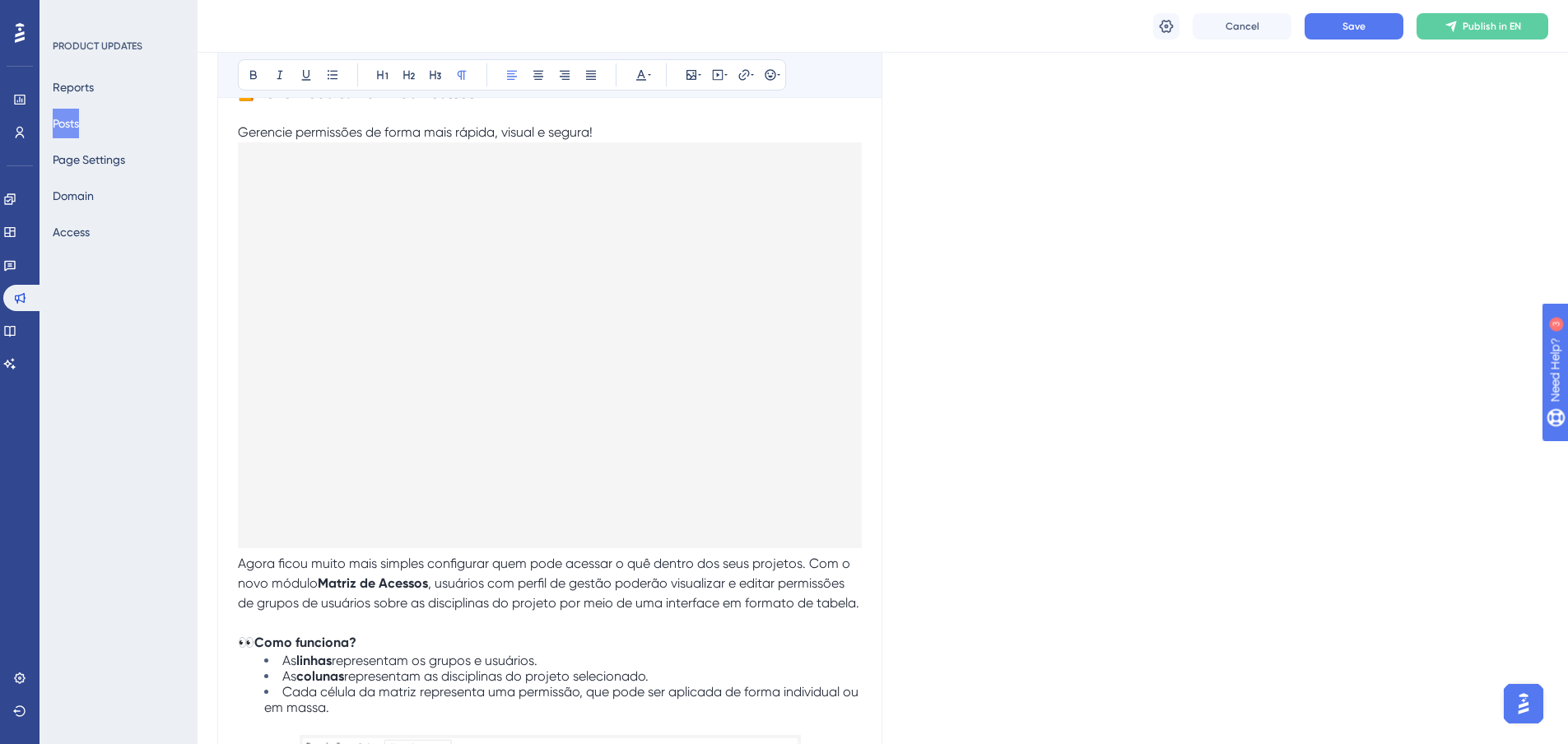 click at bounding box center (550, 345) 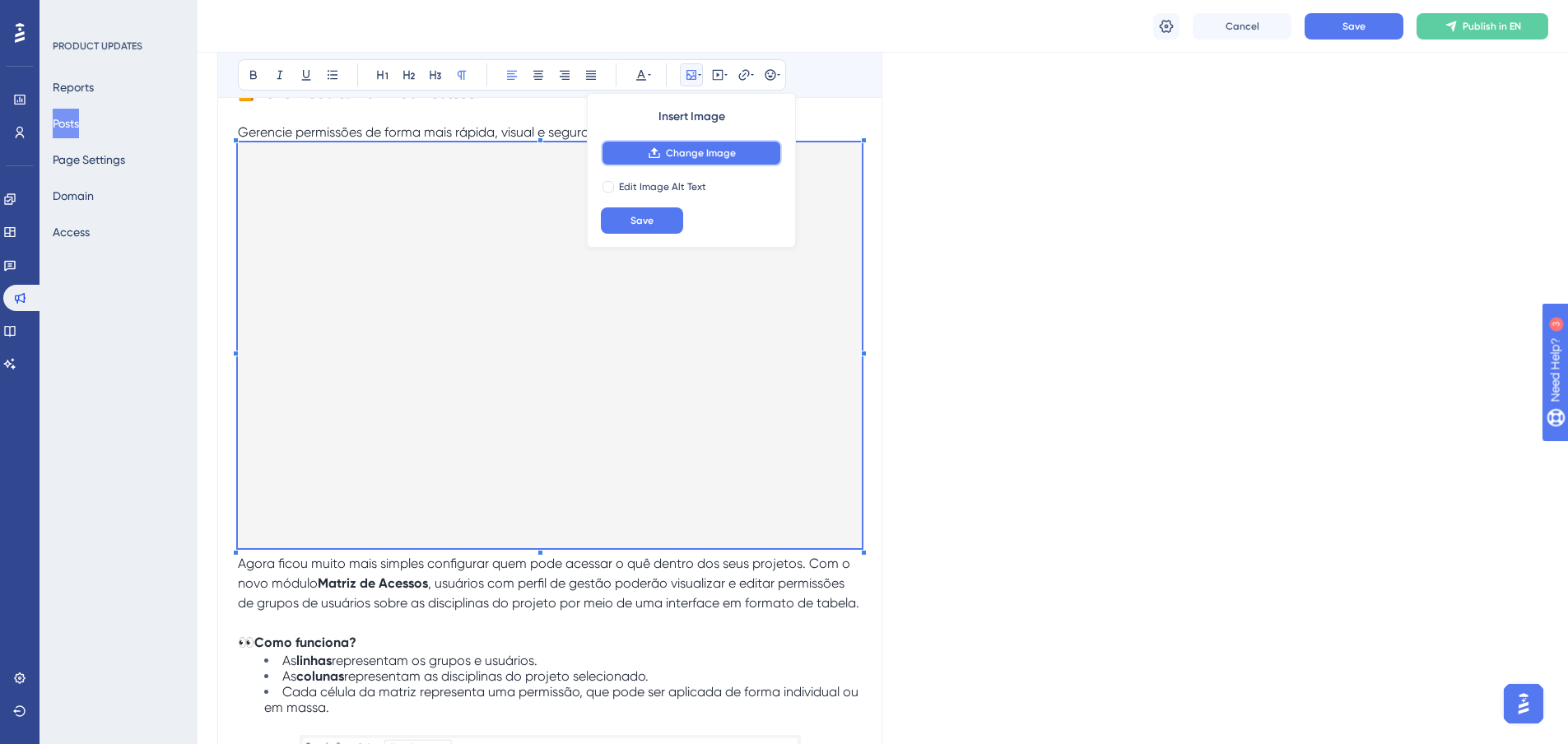 click on "Change Image" at bounding box center (700, 153) 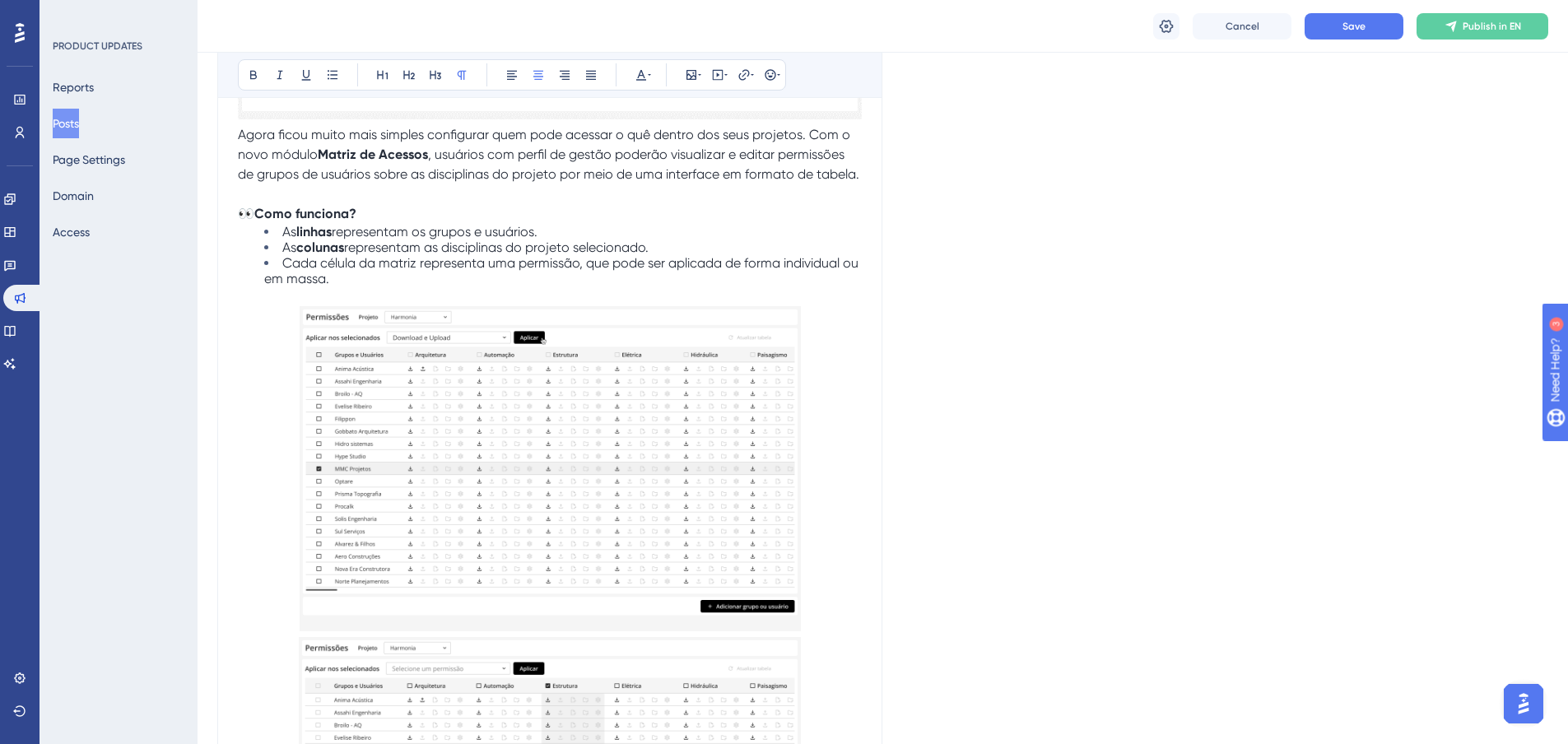 scroll, scrollTop: 823, scrollLeft: 0, axis: vertical 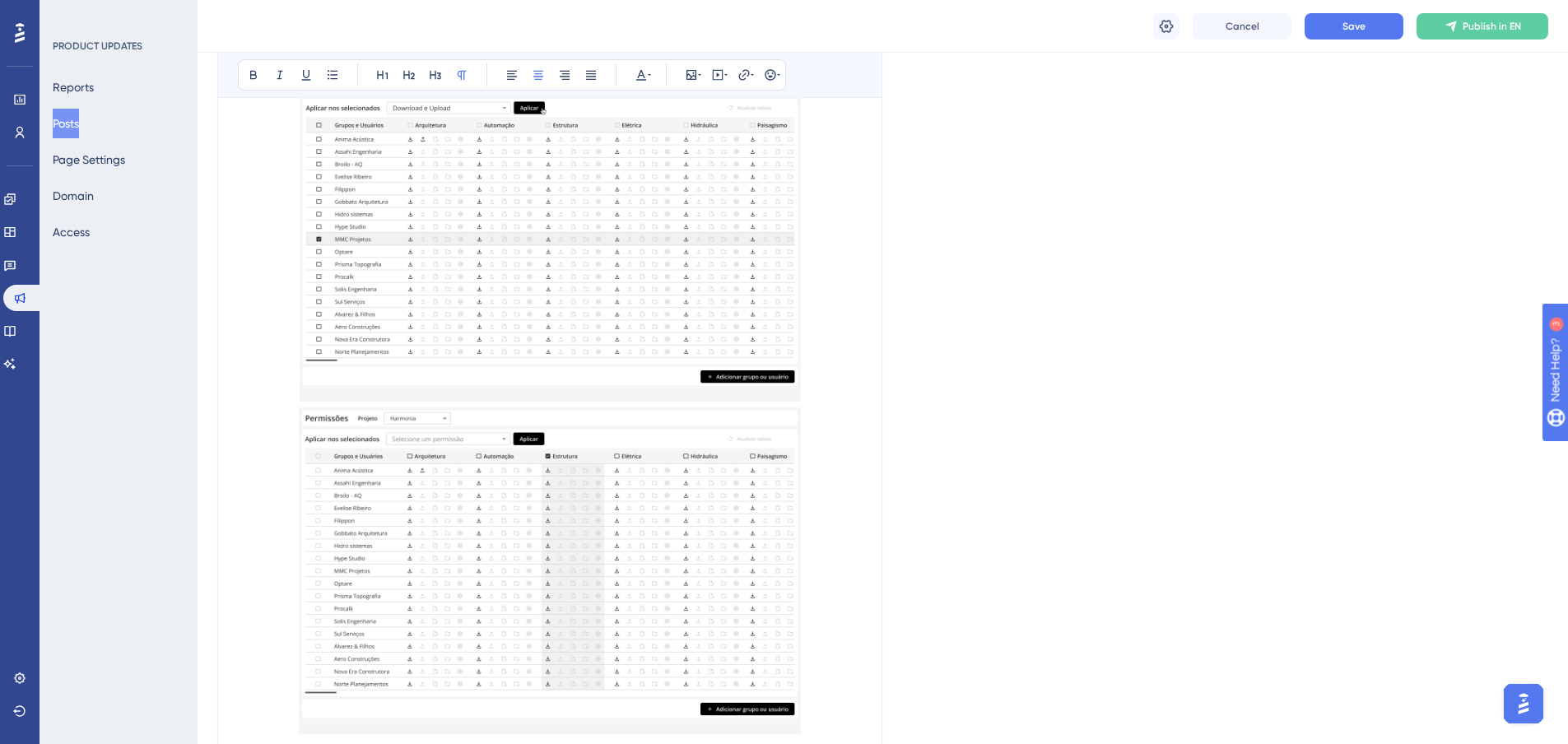 click at bounding box center (550, 570) 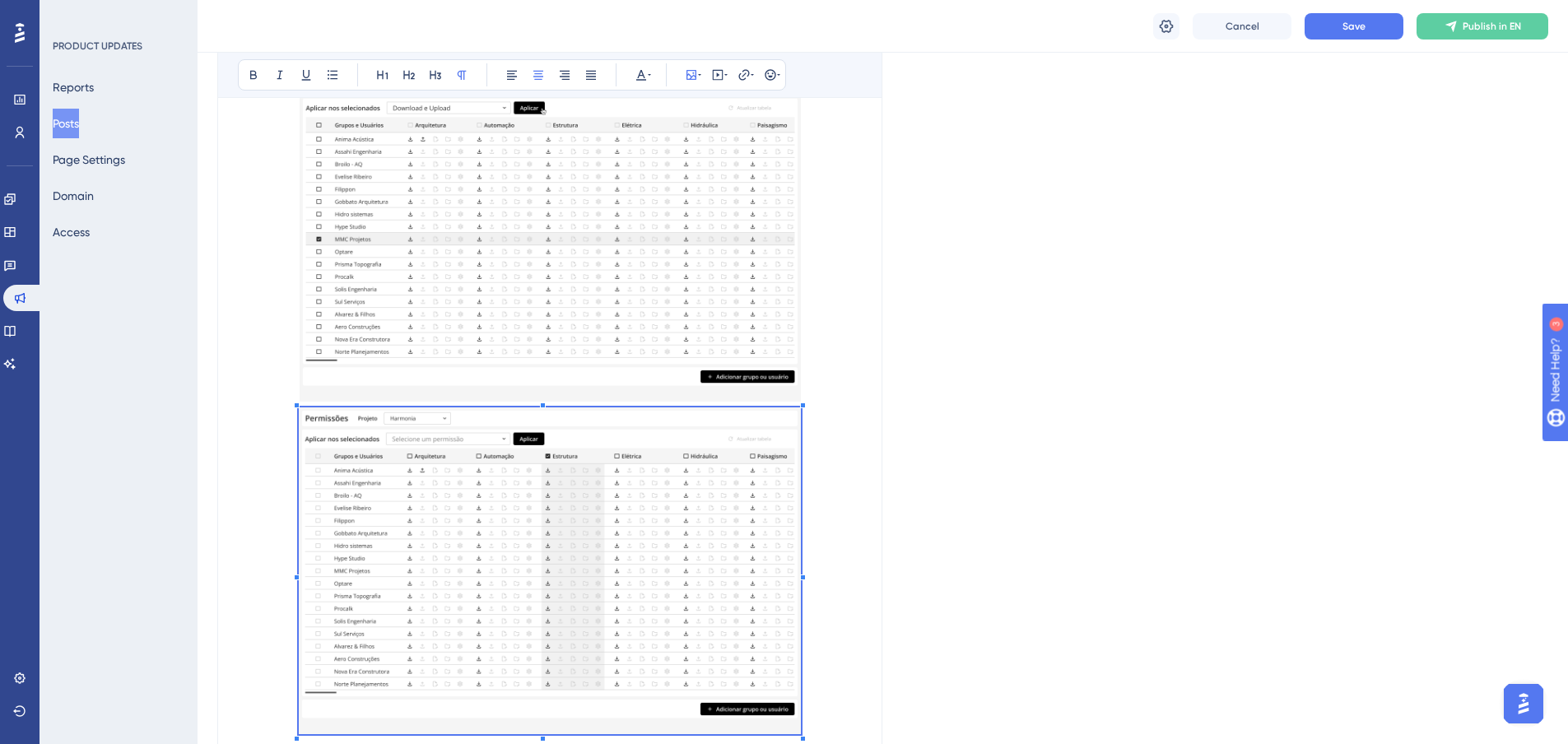 click at bounding box center [550, 570] 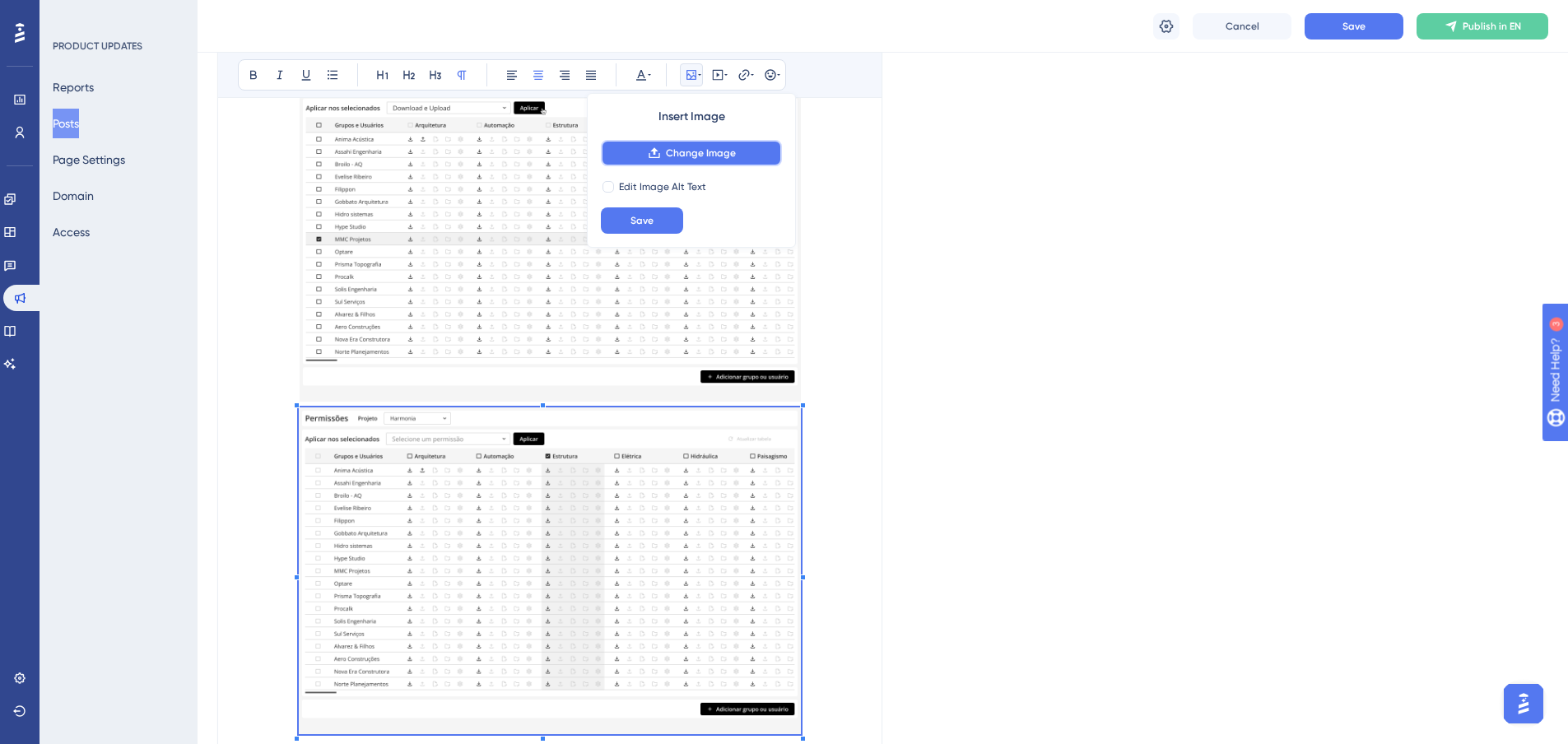 click on "Change Image" at bounding box center (691, 153) 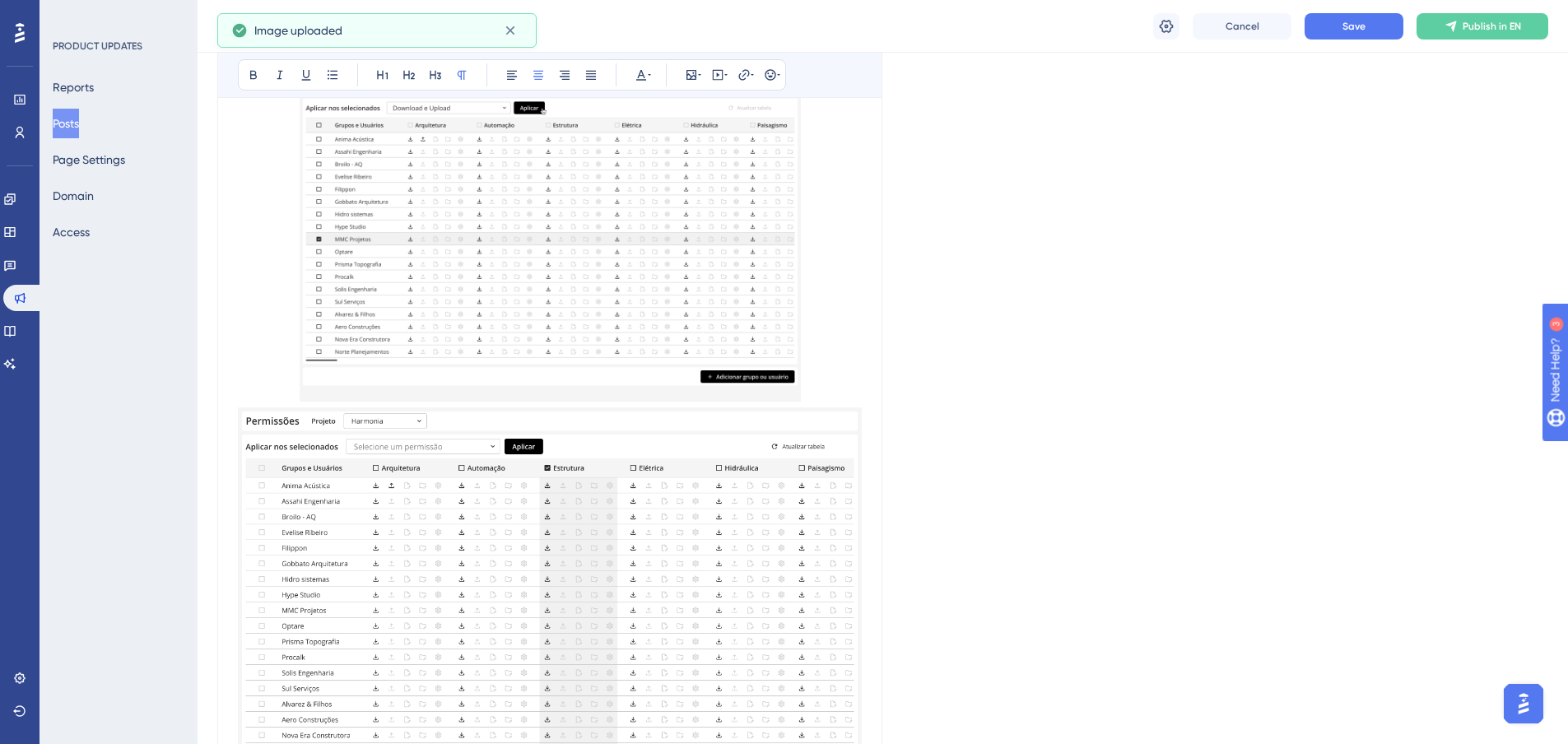 click at bounding box center [550, 610] 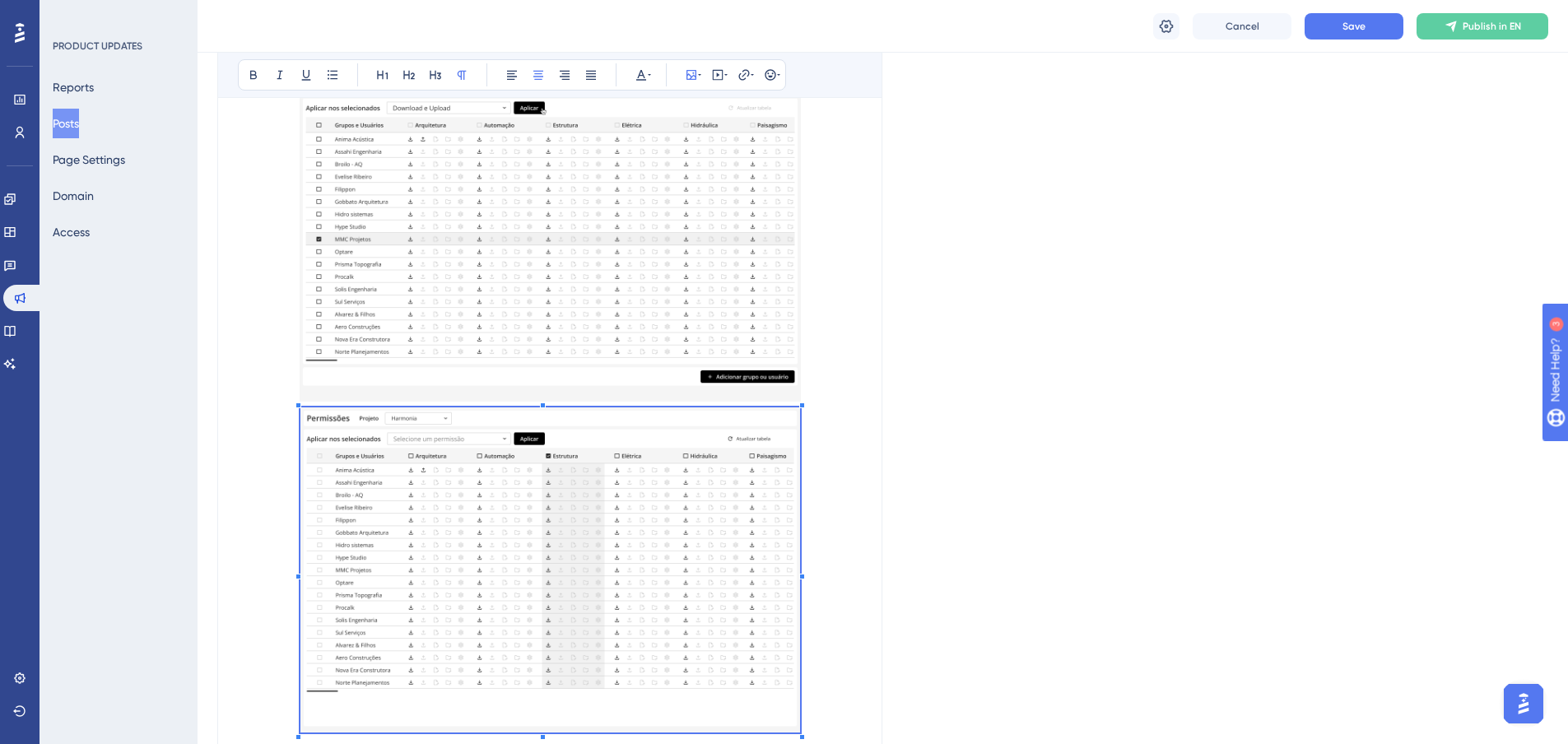 click at bounding box center [550, 573] 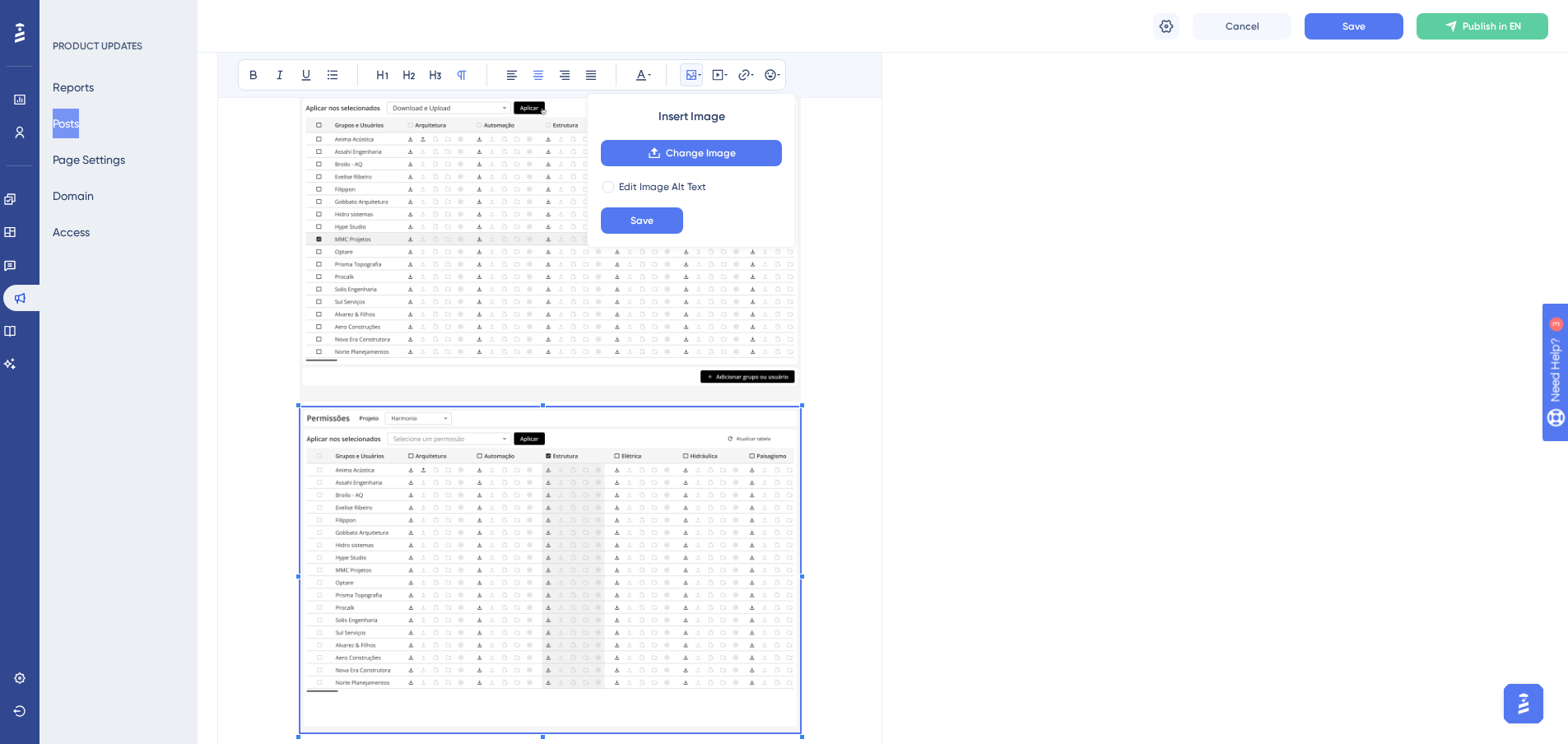 click at bounding box center [550, 239] 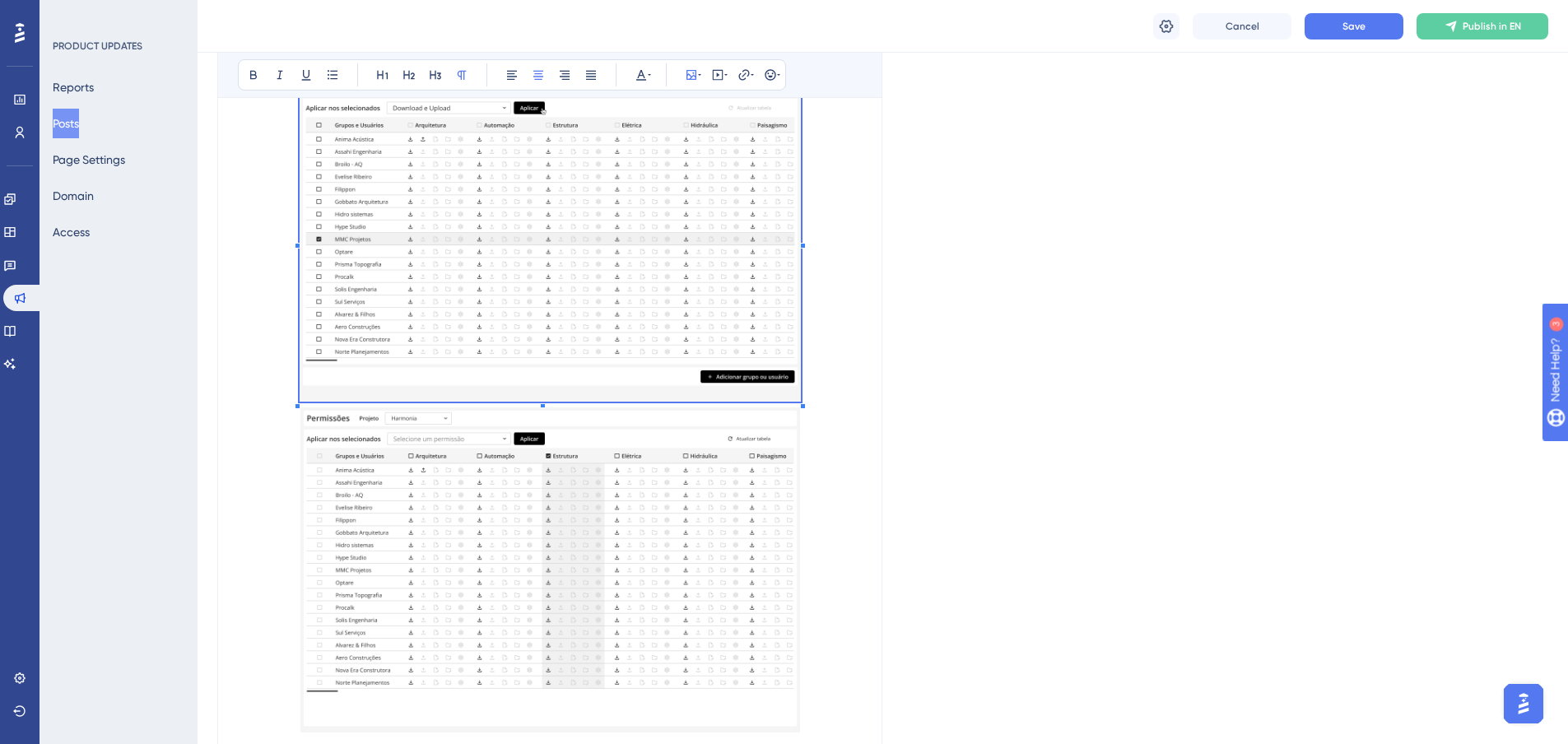 click at bounding box center (550, 570) 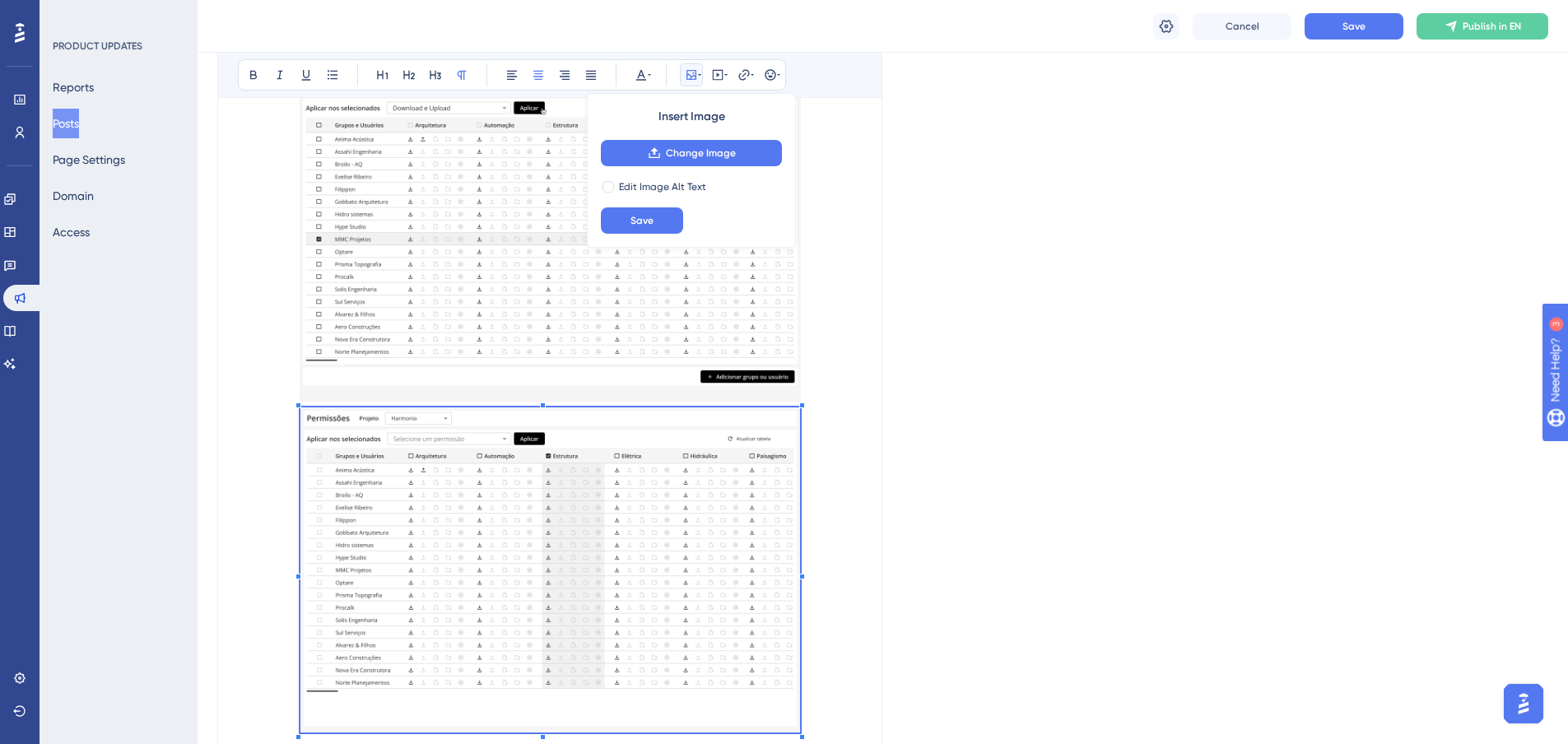 click at bounding box center (550, 239) 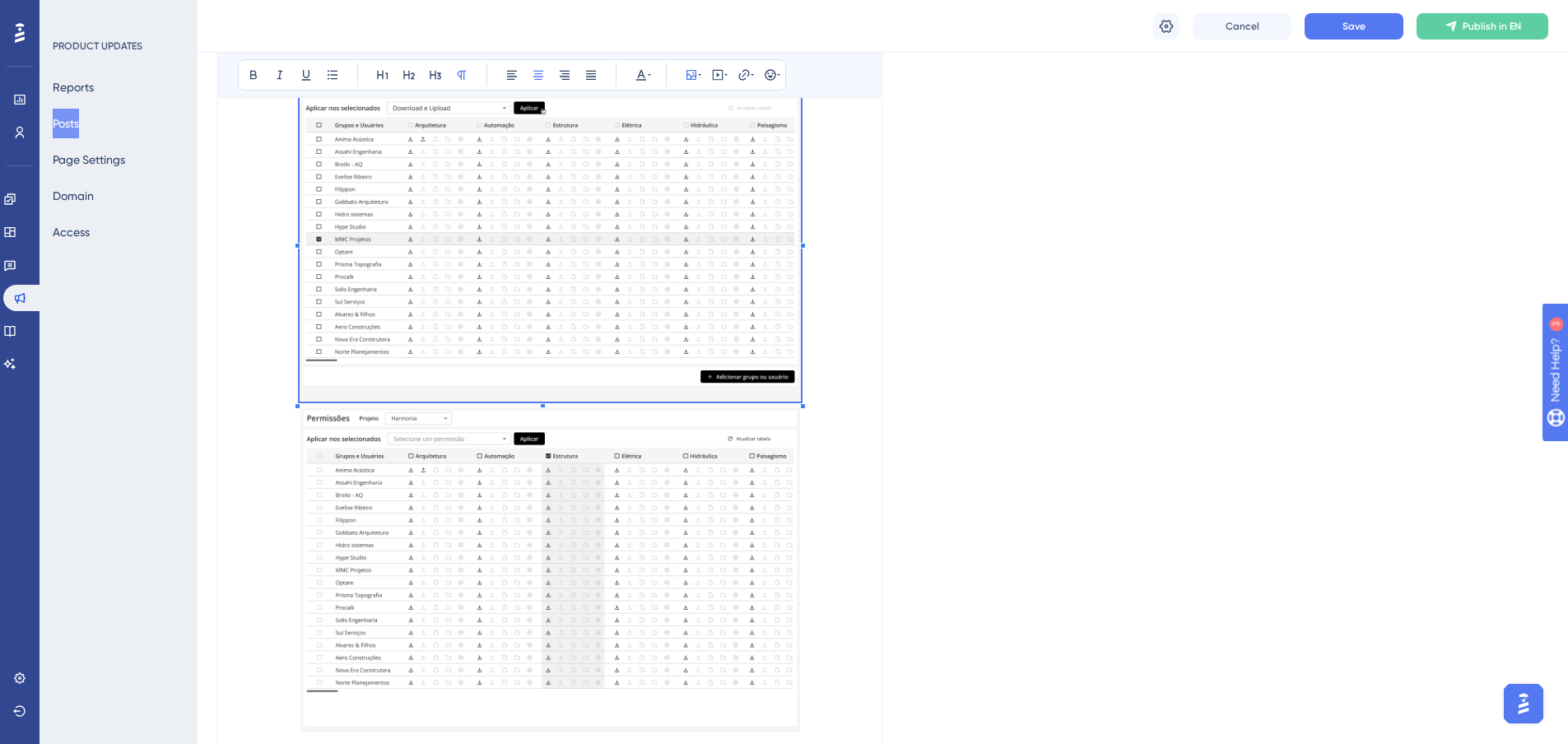 click at bounding box center (550, 239) 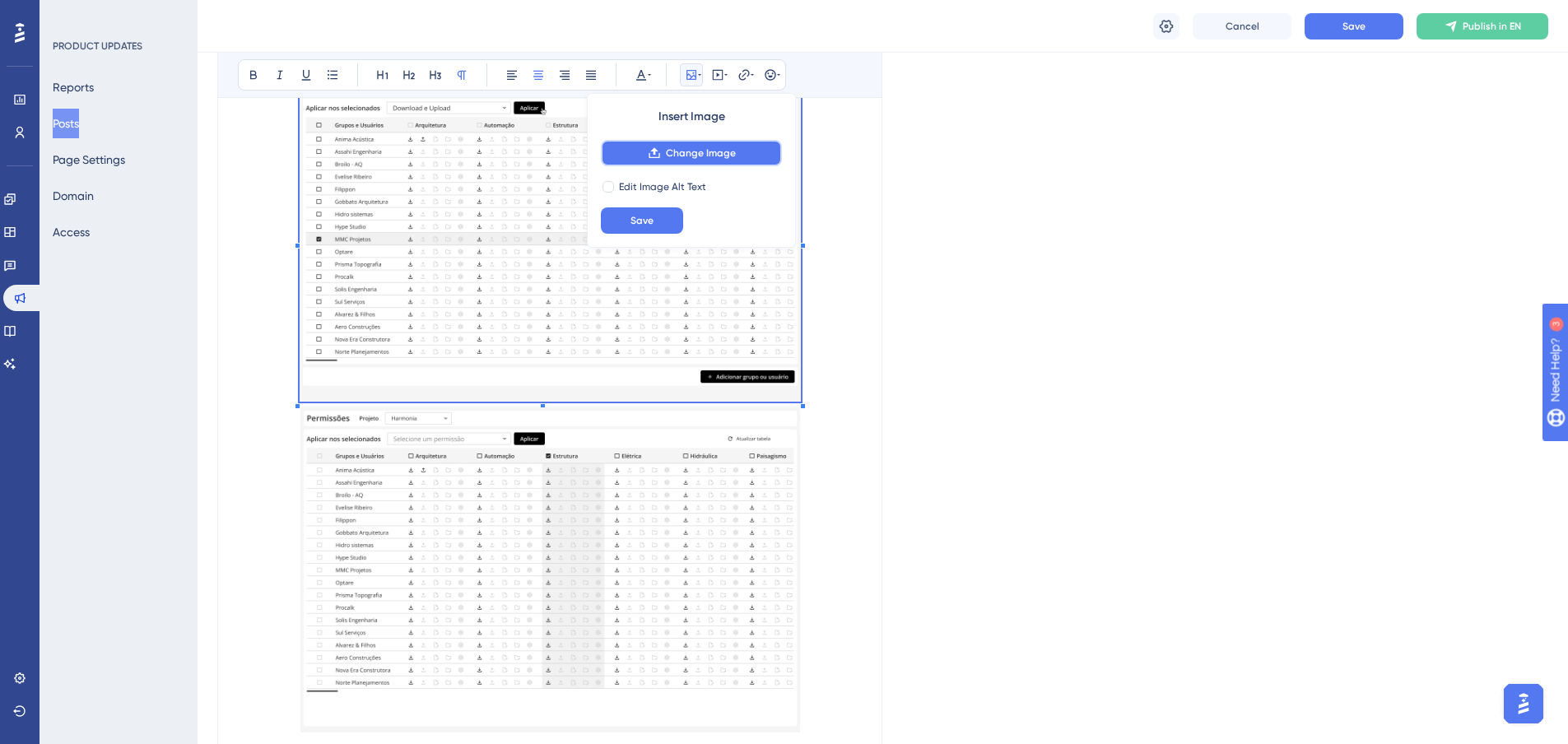 click 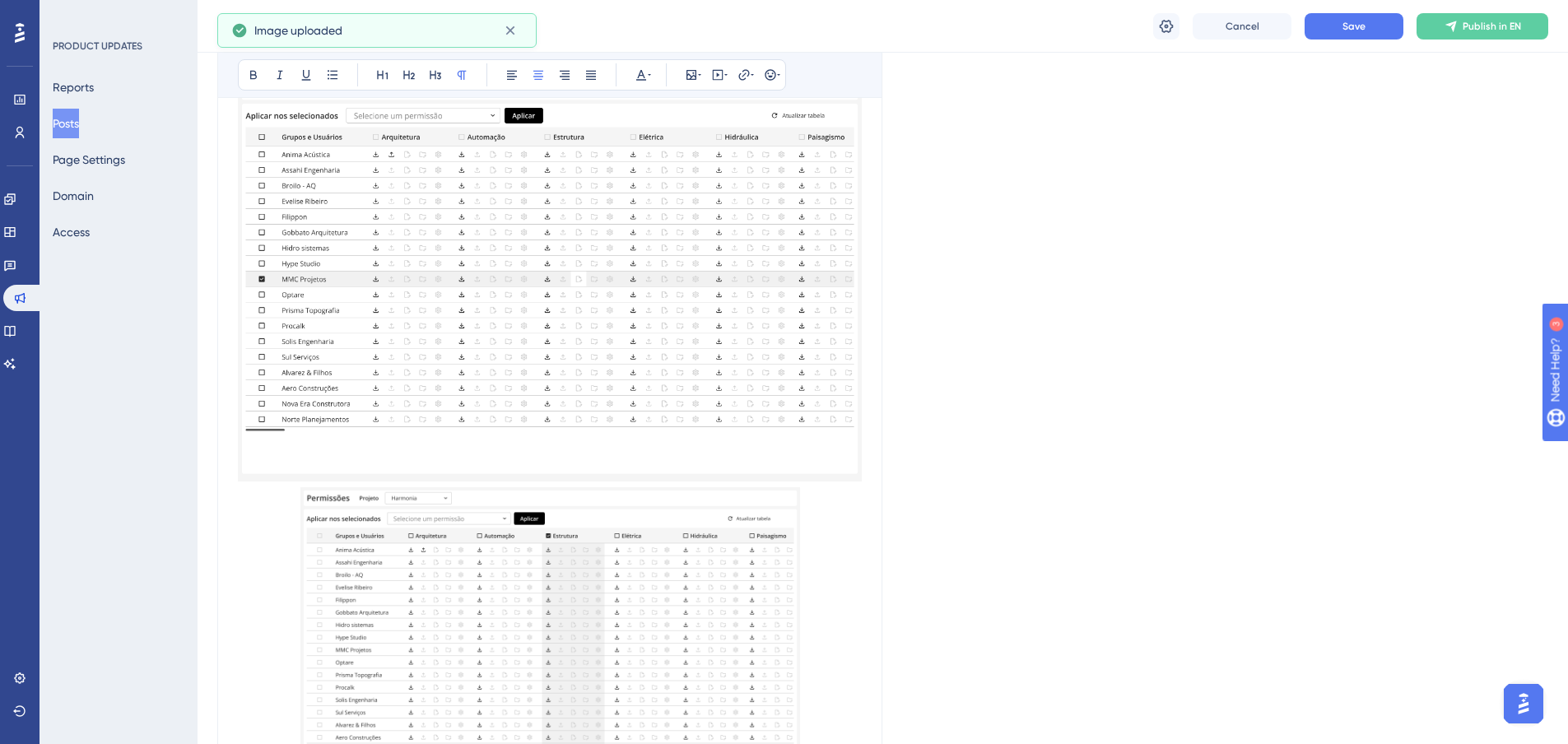 click at bounding box center (550, 279) 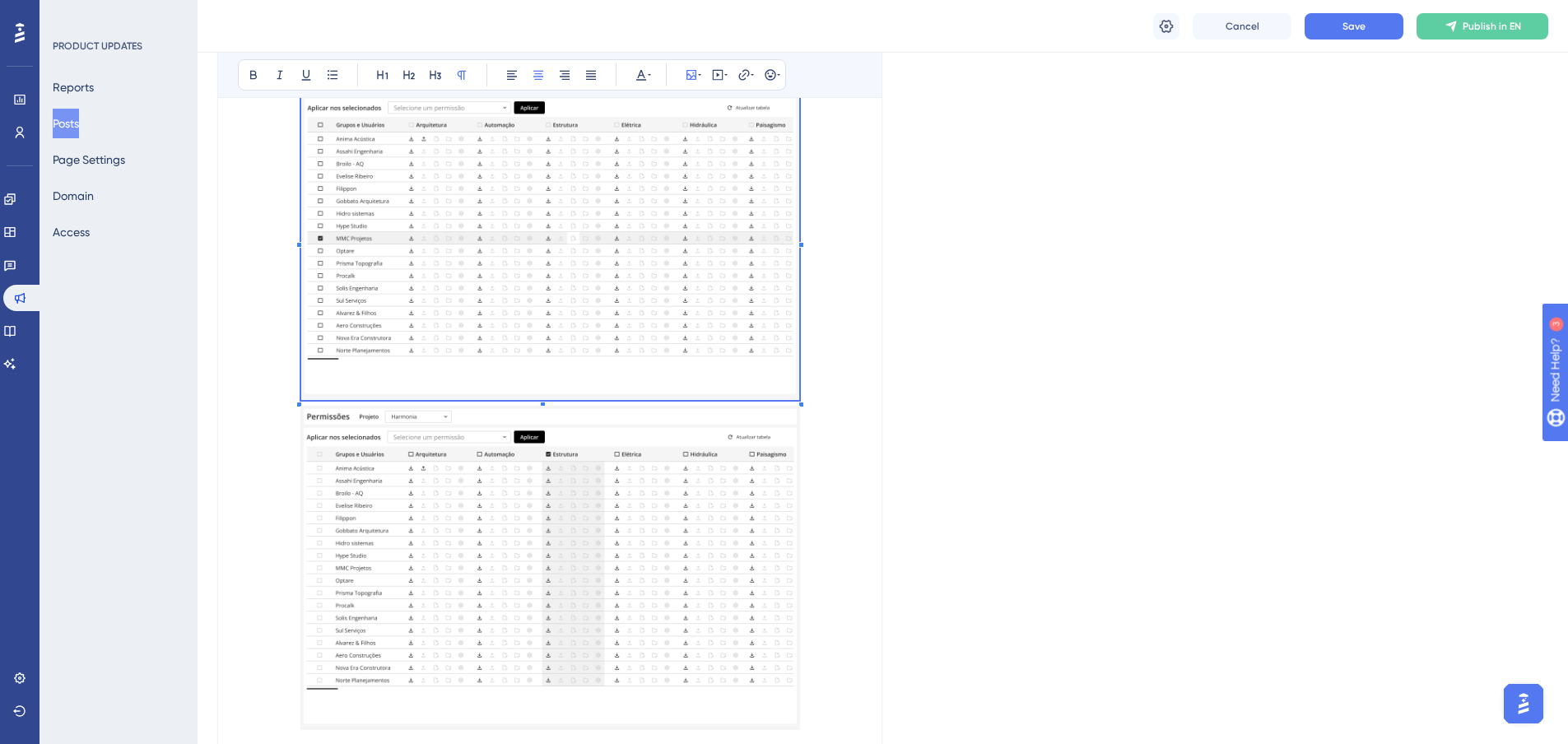 click on "🔐  Novo módulo: Matriz de Acessos Gerencie permissões de forma mais rápida, visual e segura! 	 Agora ficou muito mais simples configurar quem pode acessar o quê dentro dos seus projetos. Com o novo módulo  Matriz de Acessos , usuários com perfil de gestão poderão visualizar e editar permissões de grupos de usuários sobre as disciplinas do projeto por meio de uma interface em formato de tabela. 👀  Como funciona? As  linhas  representam os grupos e usuários. As  colunas  representam as disciplinas do projeto selecionado. Cada célula da matriz representa uma permissão, que pode ser aplicada de forma individual ou em massa. ⚡  O que você pode fazer na nova matriz? Conceder  ou  remover  permissões para um grupo específico em todas as  disciplinas  ( linha ) Conceder  ou  remover  permissões para uma disciplina em todos os  grupos/usuários  ( coluna ) Selecionar múltiplas células para ações em massa com poucos cliques 📌  Por que isso é importante? GIF do funcionamento ⚠️" at bounding box center (550, 319) 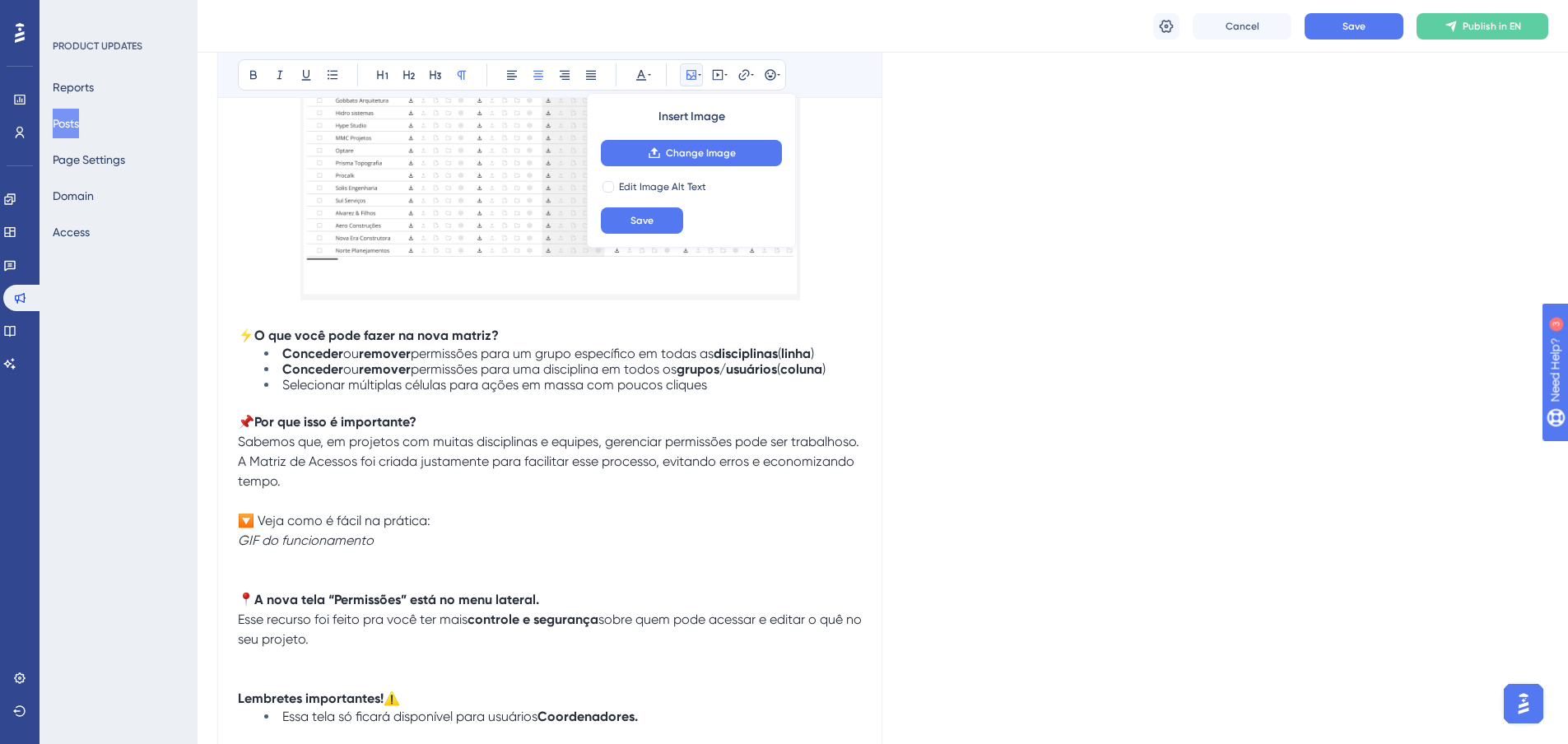 scroll, scrollTop: 1481, scrollLeft: 0, axis: vertical 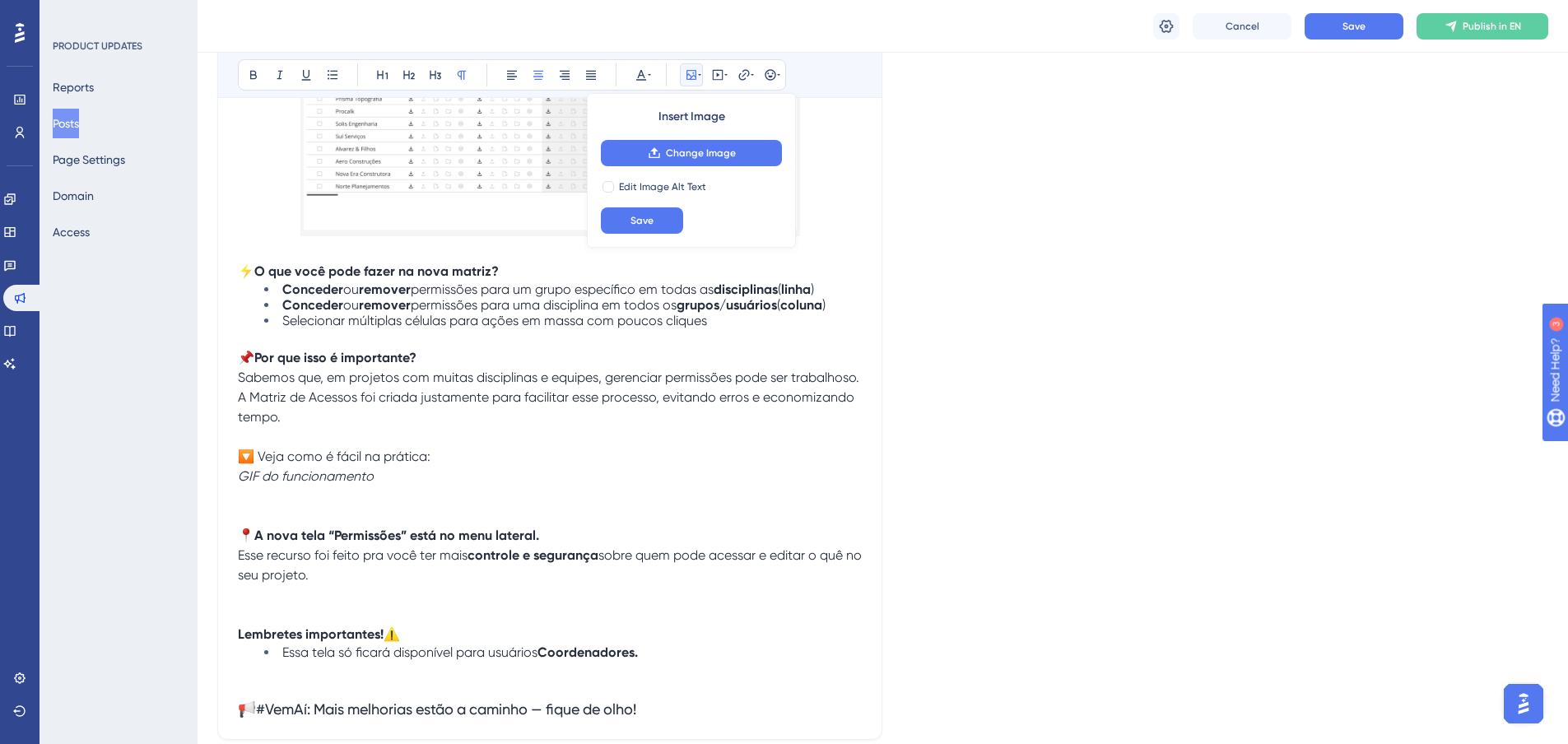 click on "Matriz de Permissões Bold Italic Underline Bullet Point Heading 1 Heading 2 Heading 3 Normal Align Left Align Center Align Right Align Justify Text Color Insert Image Change Image Edit Image Alt Text Save Embed Video Hyperlink Emojis 🔐  Novo módulo: Matriz de Acessos Gerencie permissões de forma mais rápida, visual e segura! 	 Agora ficou muito mais simples configurar quem pode acessar o quê dentro dos seus projetos. Com o novo módulo  Matriz de Acessos , usuários com perfil de gestão poderão visualizar e editar permissões de grupos de usuários sobre as disciplinas do projeto por meio de uma interface em formato de tabela. 👀  Como funciona? As  linhas  representam os grupos e usuários. As  colunas  representam as disciplinas do projeto selecionado. Cada célula da matriz representa uma permissão, que pode ser aplicada de forma individual ou em massa. ⚡  O que você pode fazer na nova matriz? Conceder  ou  remover  permissões para um grupo específico em todas as  disciplinas  ( linha ) (" at bounding box center (550, -235) 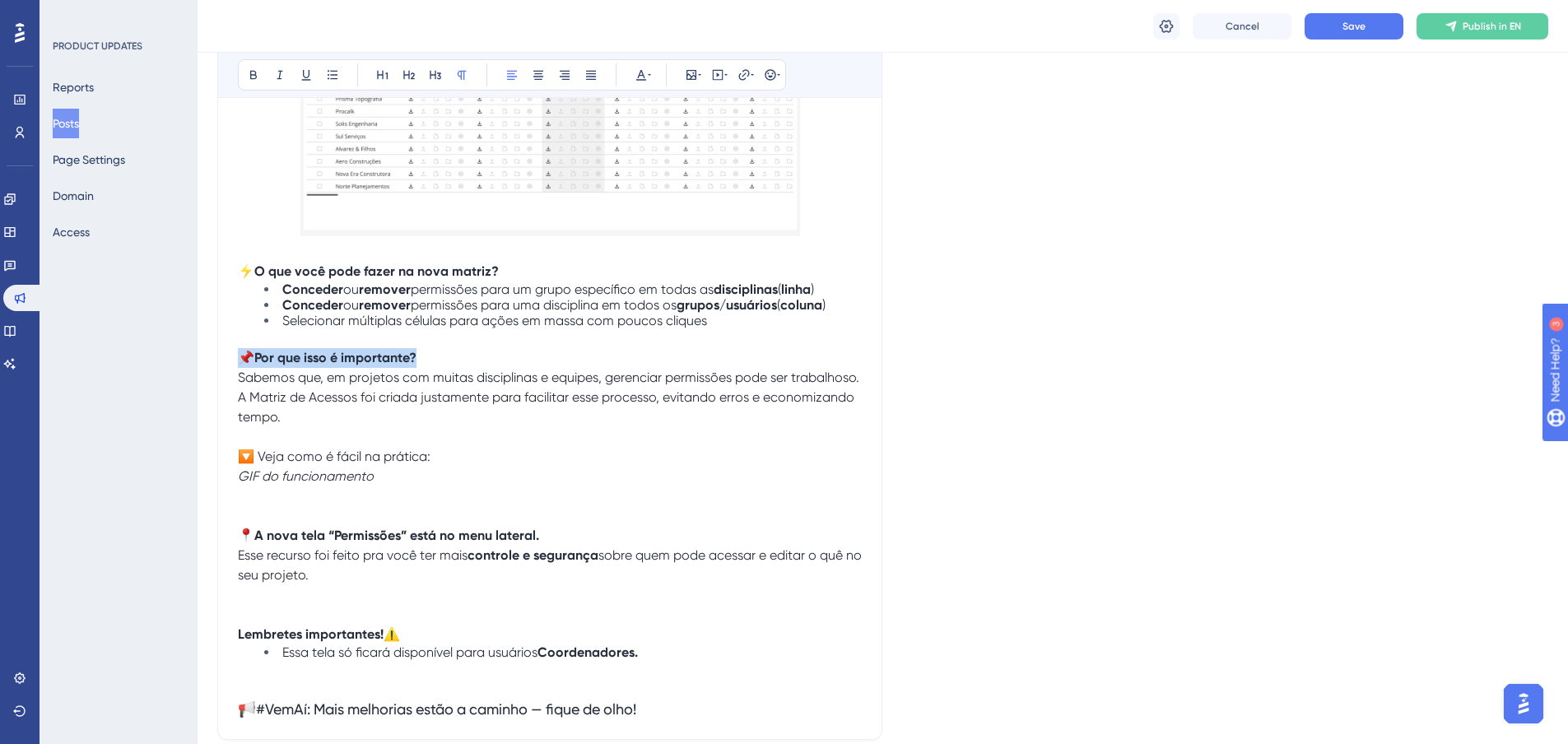 drag, startPoint x: 239, startPoint y: 360, endPoint x: 444, endPoint y: 360, distance: 205 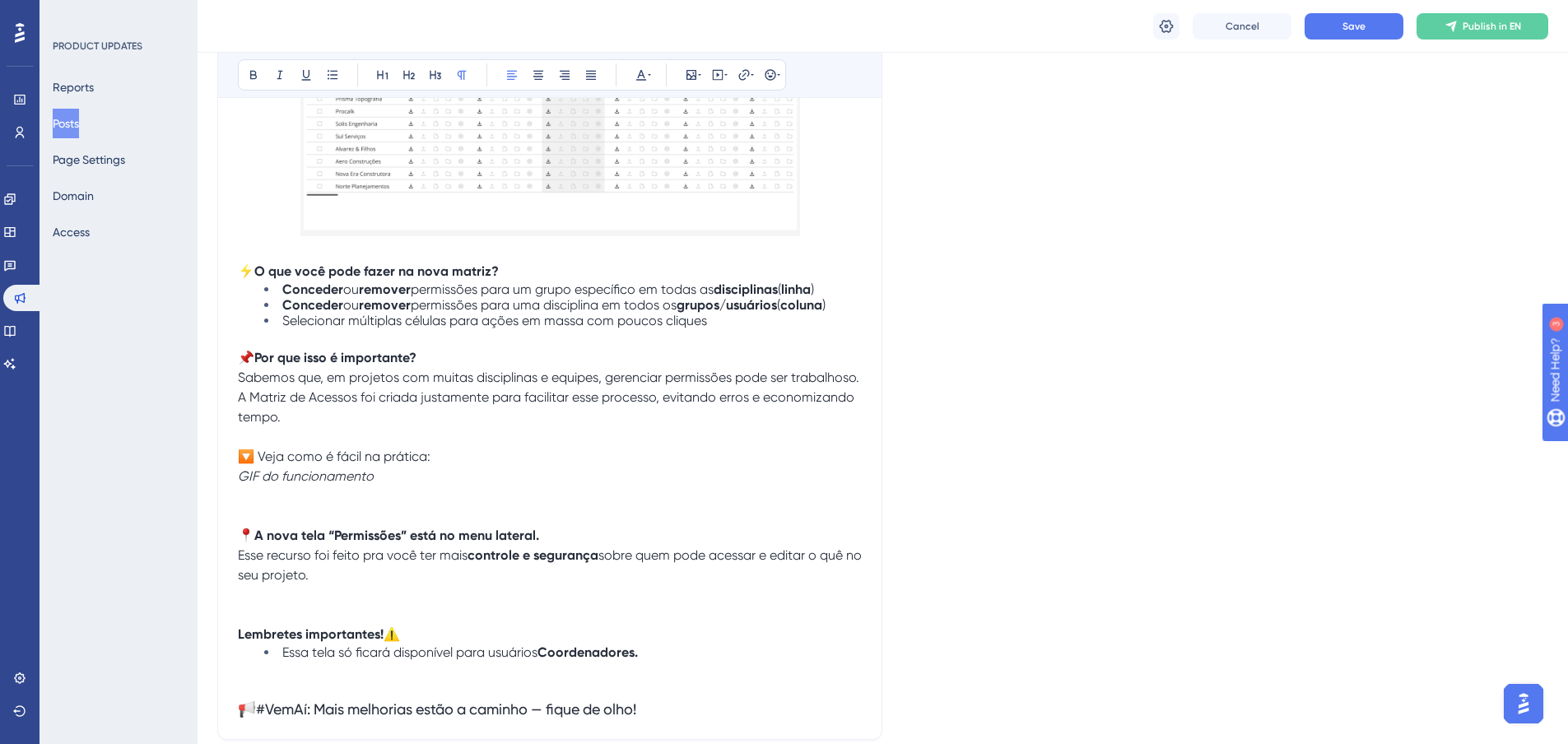 click on "📌  Por que isso é importante? Sabemos que, em projetos com muitas disciplinas e equipes, gerenciar permissões pode ser trabalhoso. A Matriz de Acessos foi criada justamente para facilitar esse processo, evitando erros e economizando tempo." at bounding box center [550, 388] 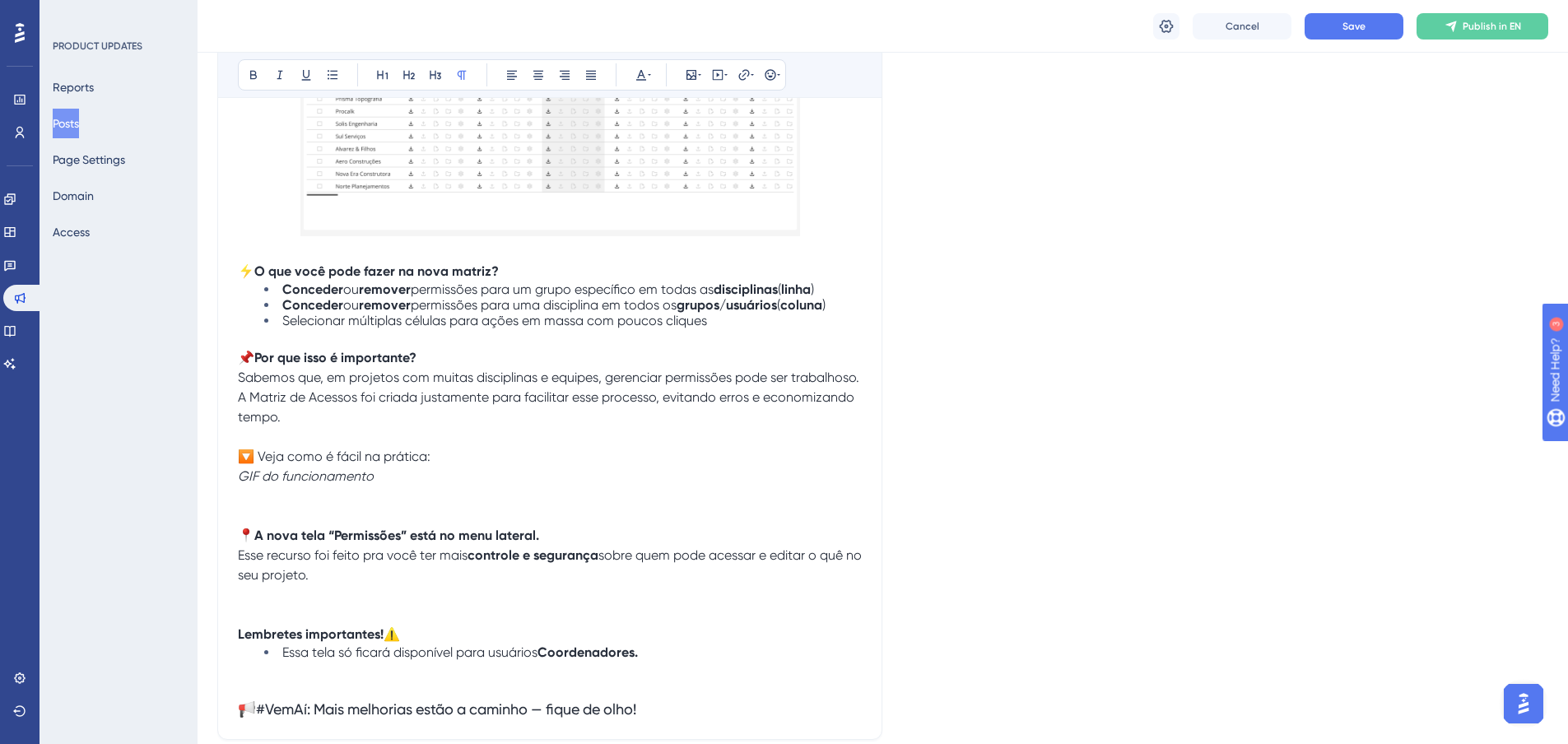 click at bounding box center (550, 437) 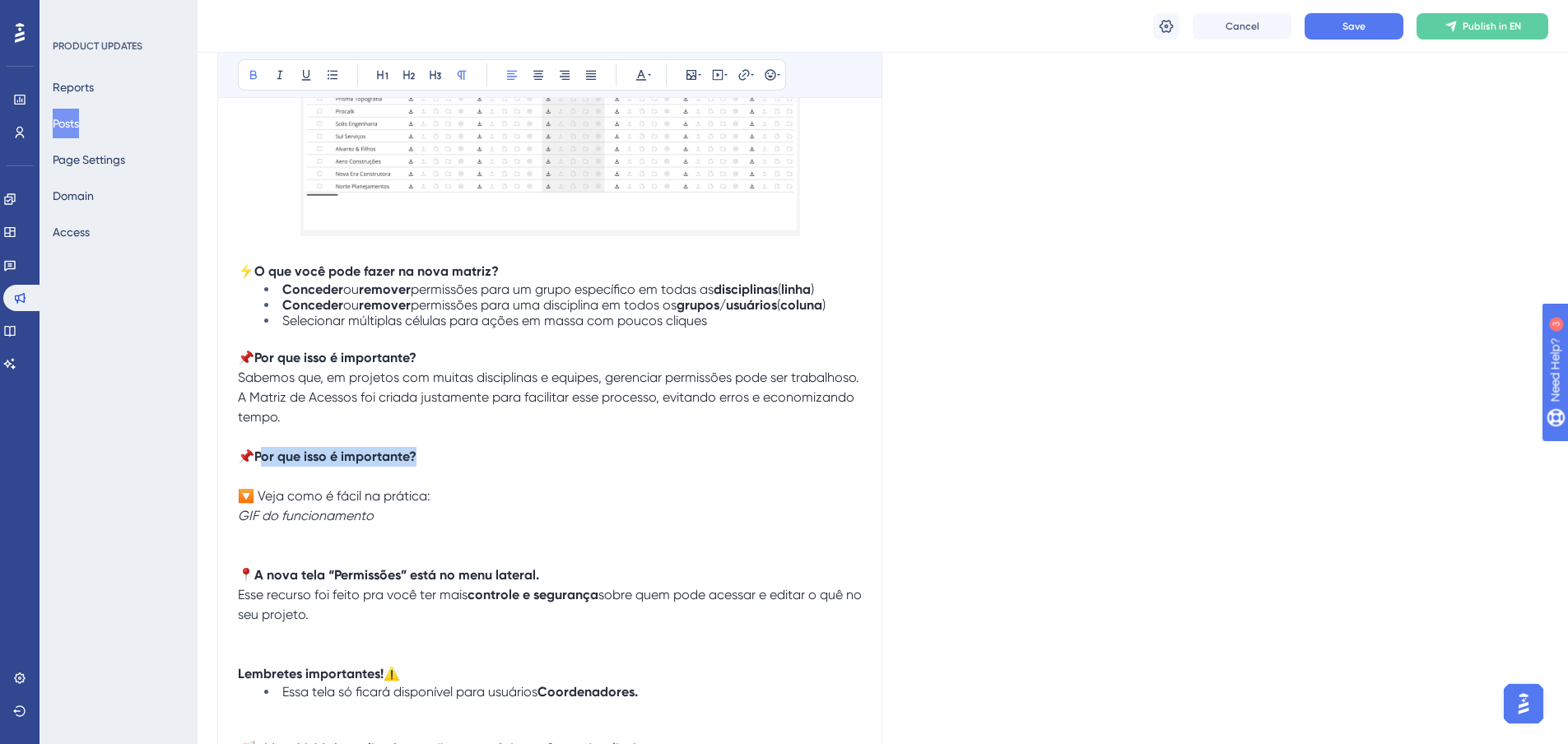 drag, startPoint x: 264, startPoint y: 456, endPoint x: 420, endPoint y: 455, distance: 156.00321 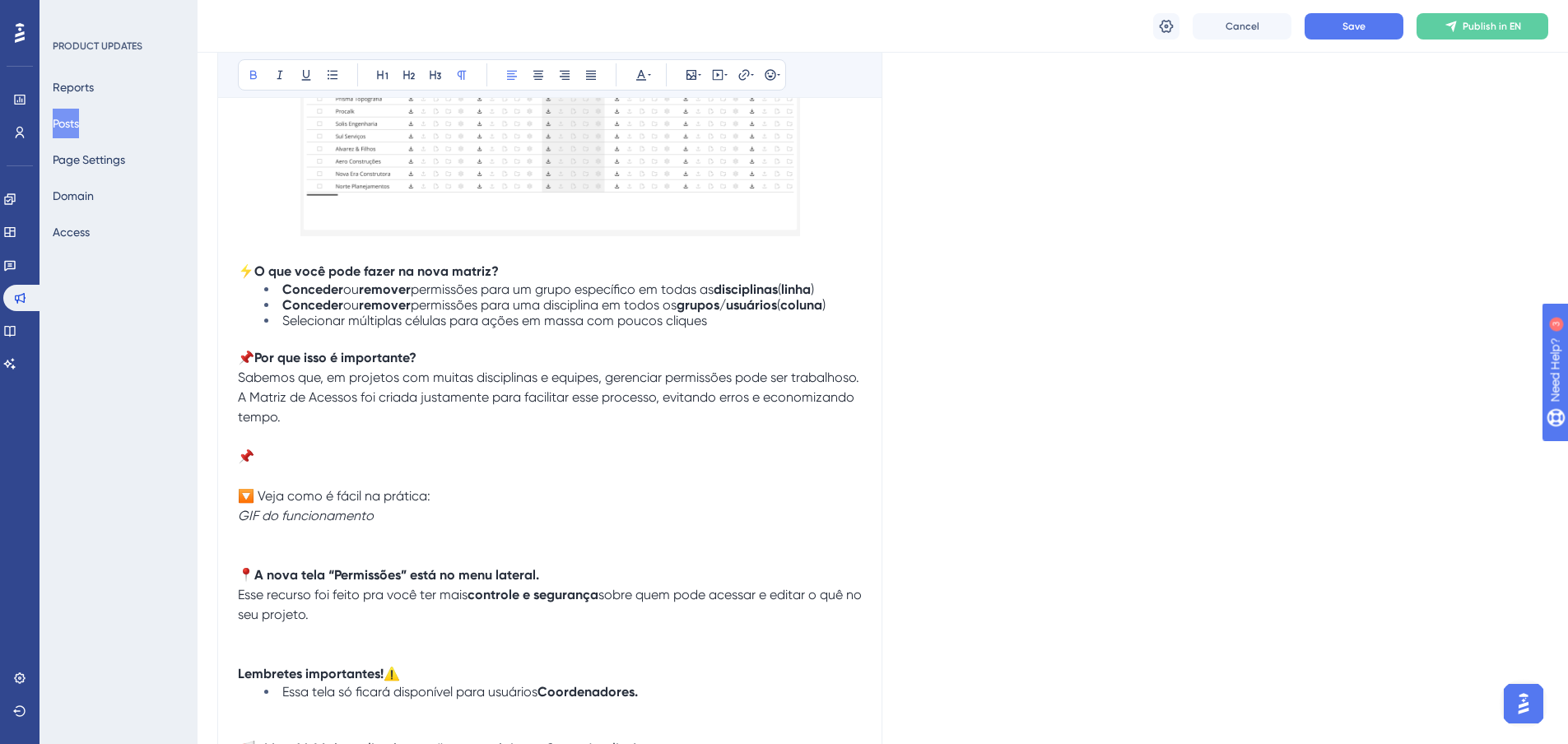 type 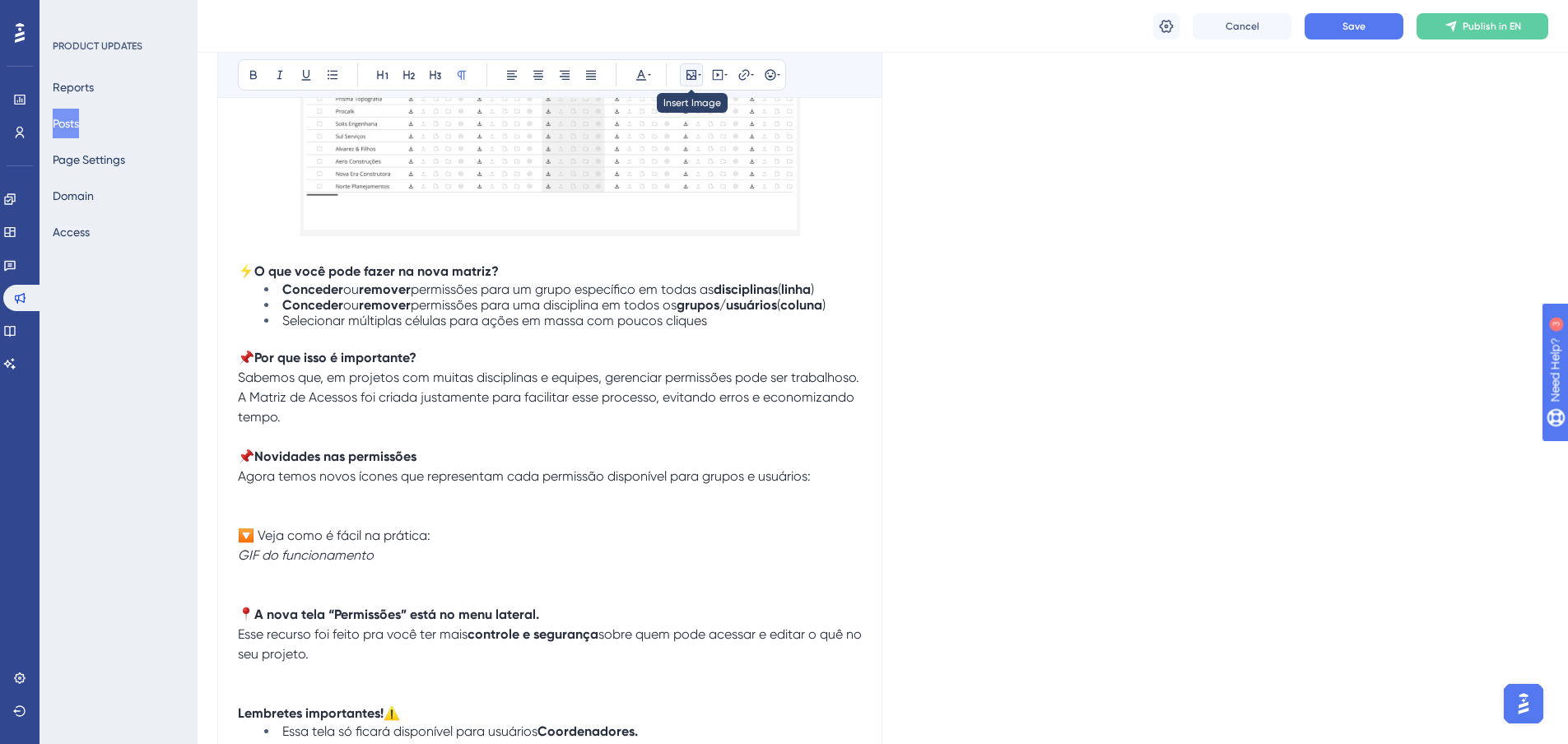 click 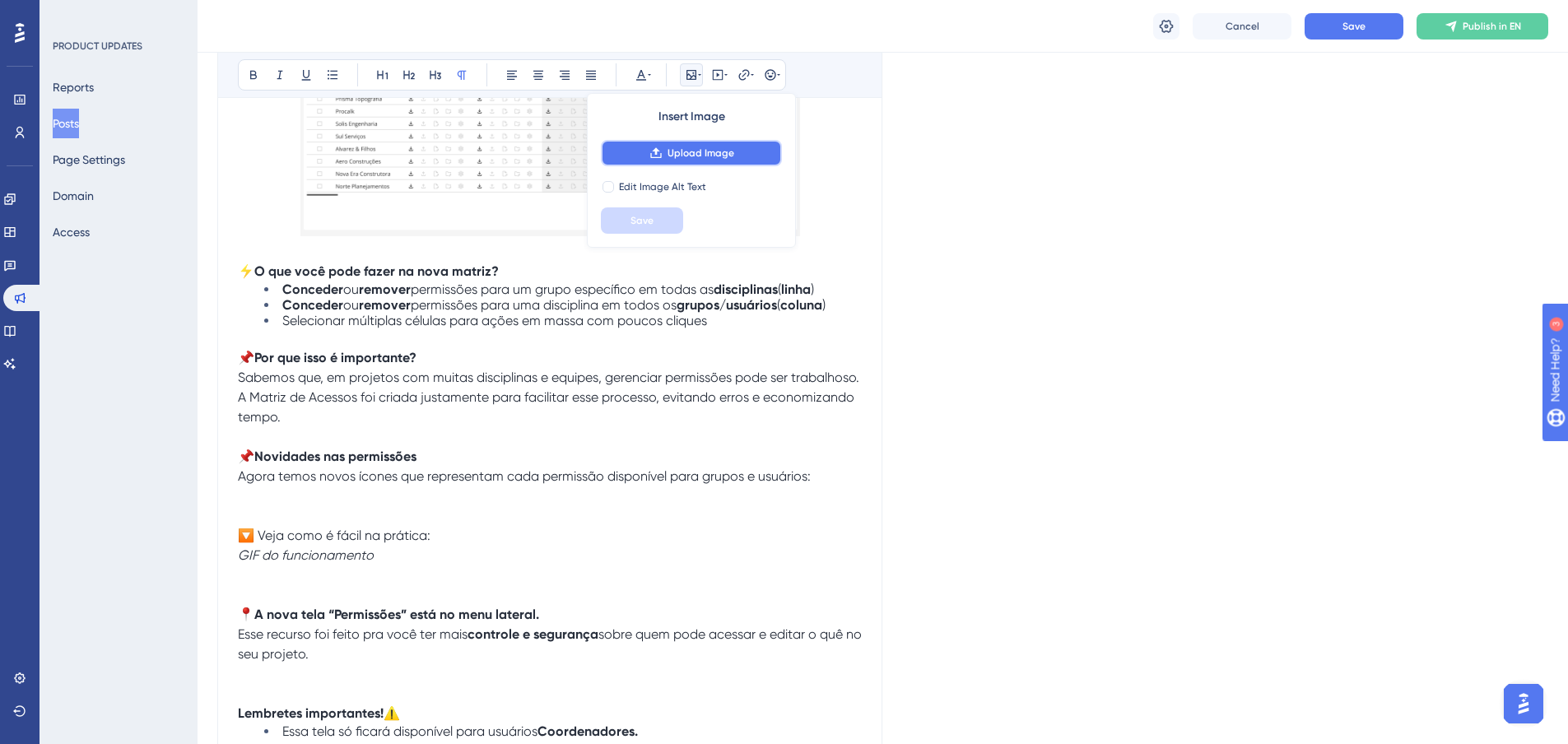 click on "Upload Image" at bounding box center [691, 153] 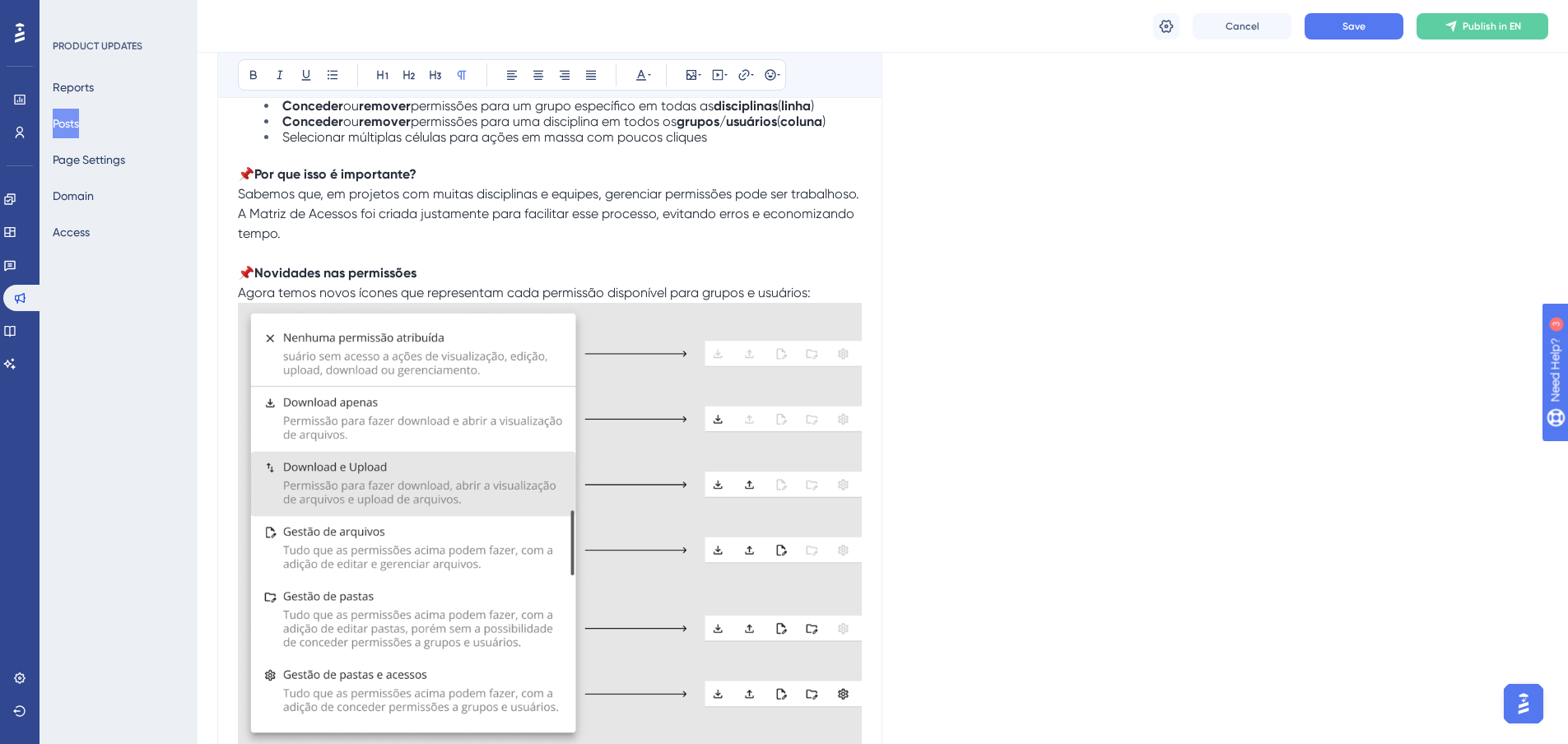 scroll, scrollTop: 1728, scrollLeft: 0, axis: vertical 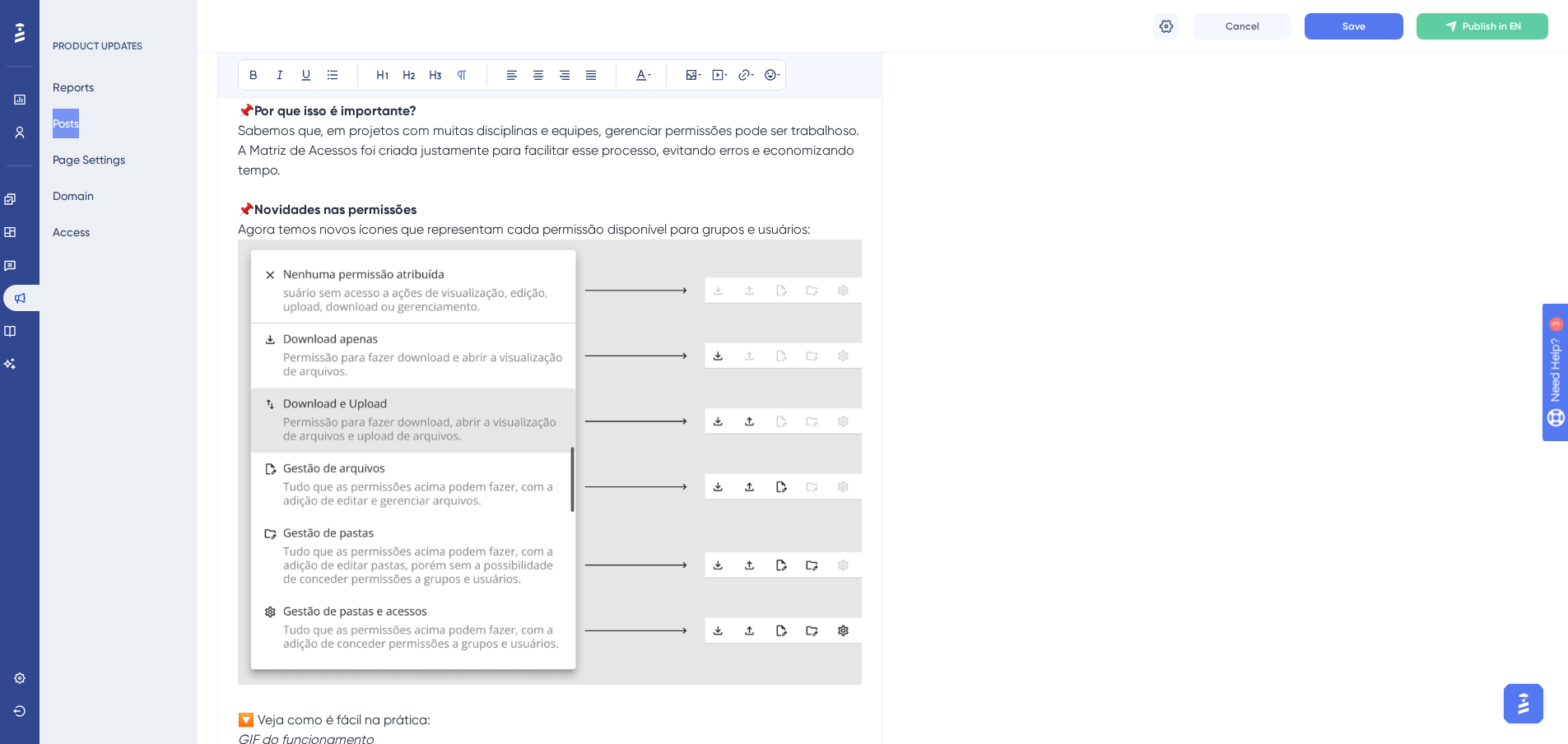 click at bounding box center (550, 462) 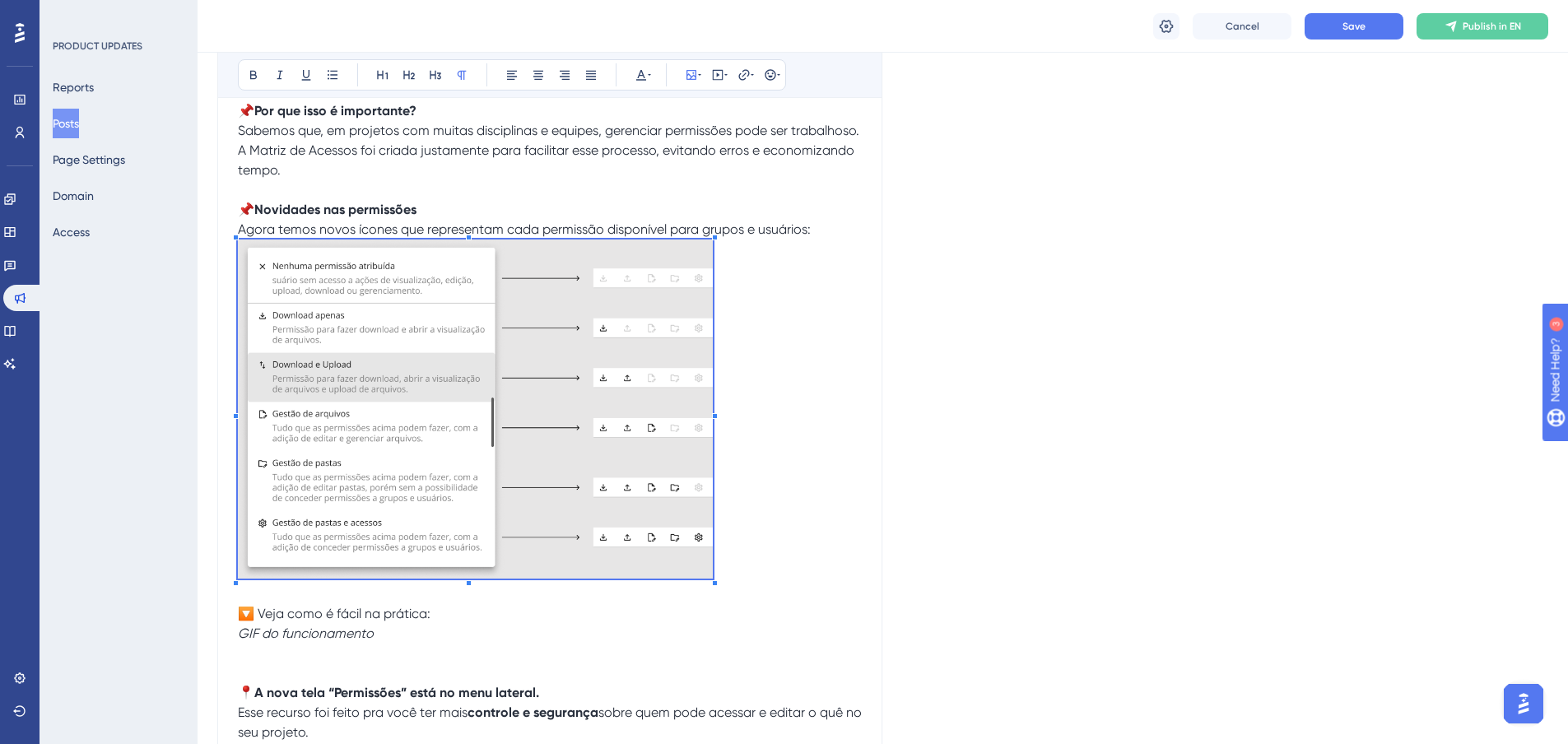 click at bounding box center (475, 412) 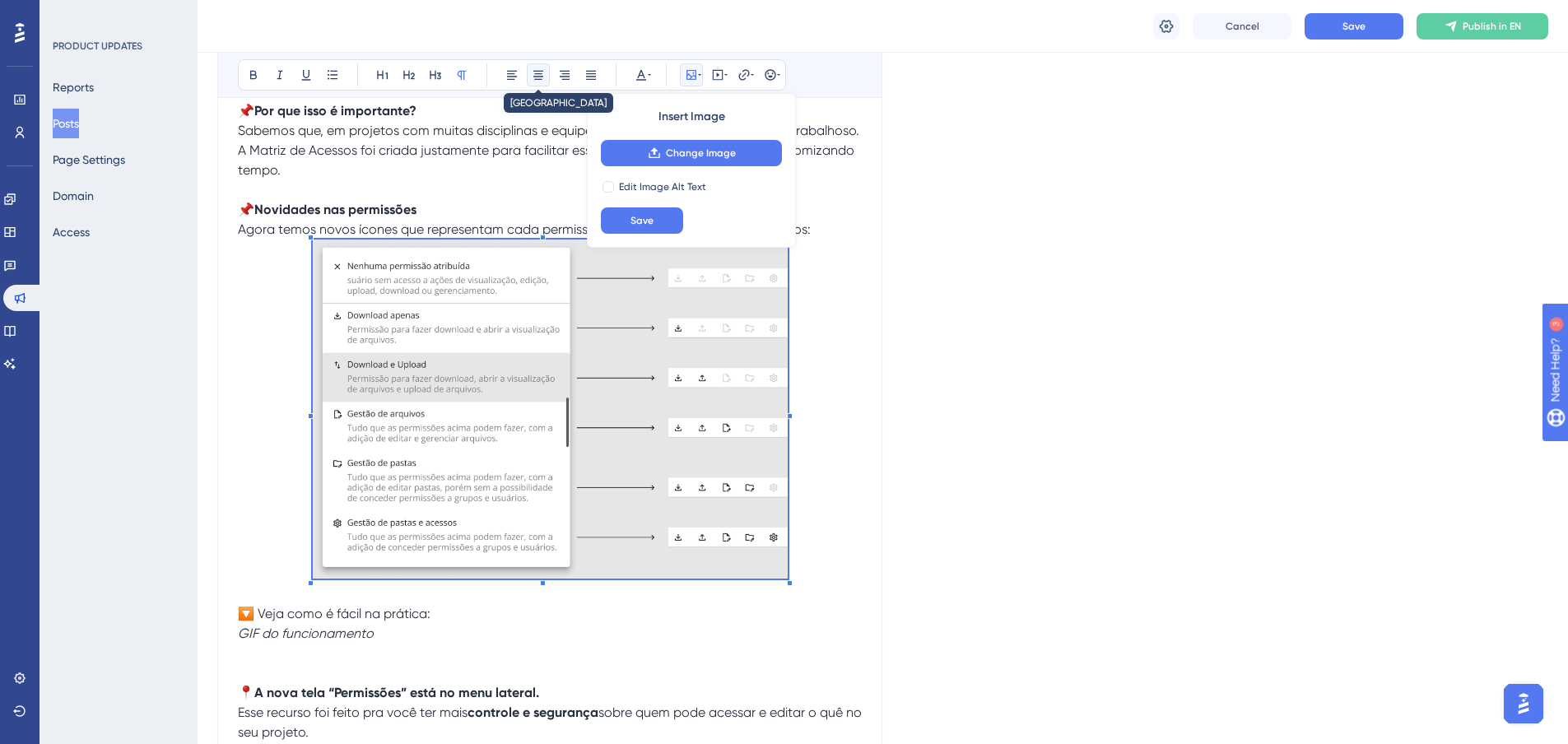 click 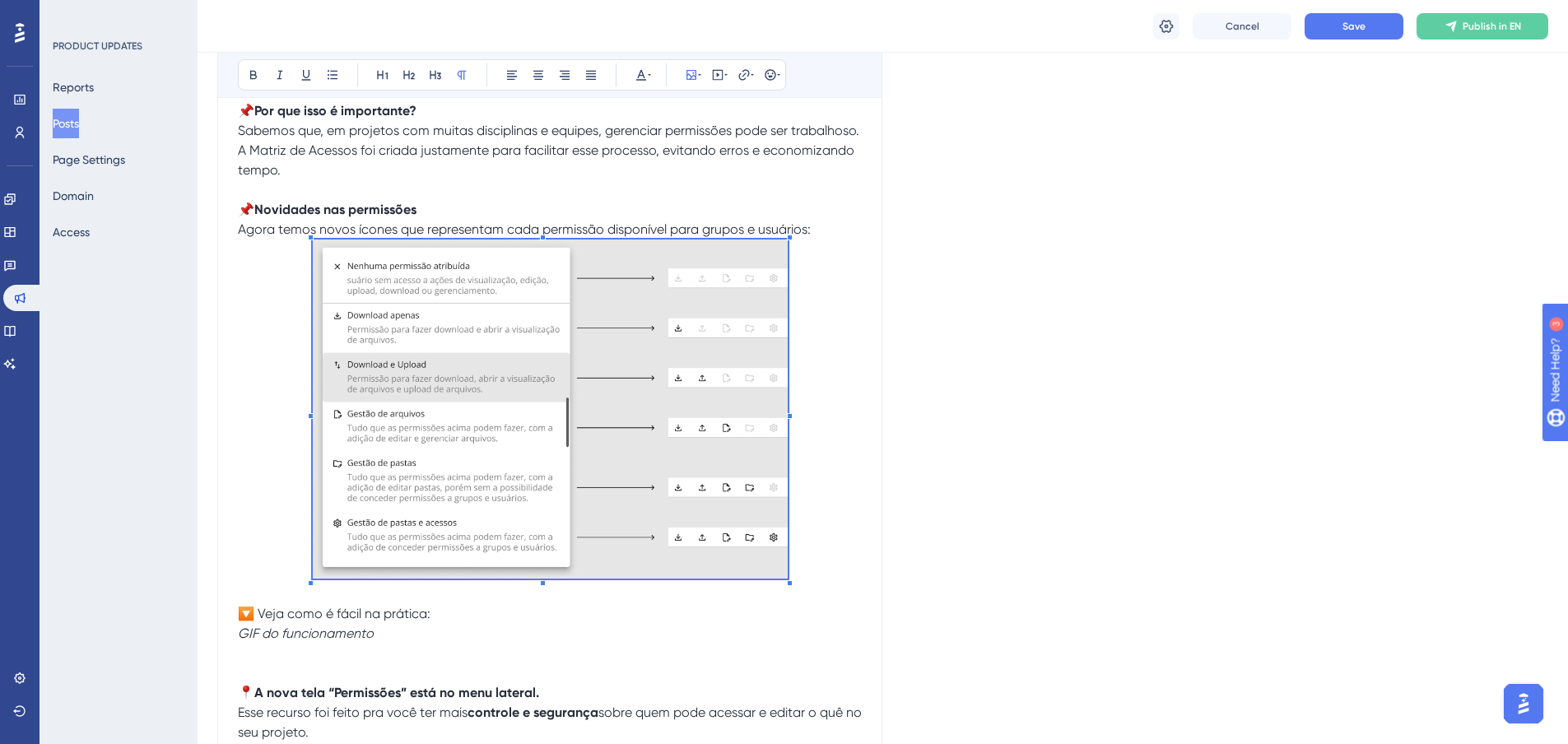 click at bounding box center (550, 412) 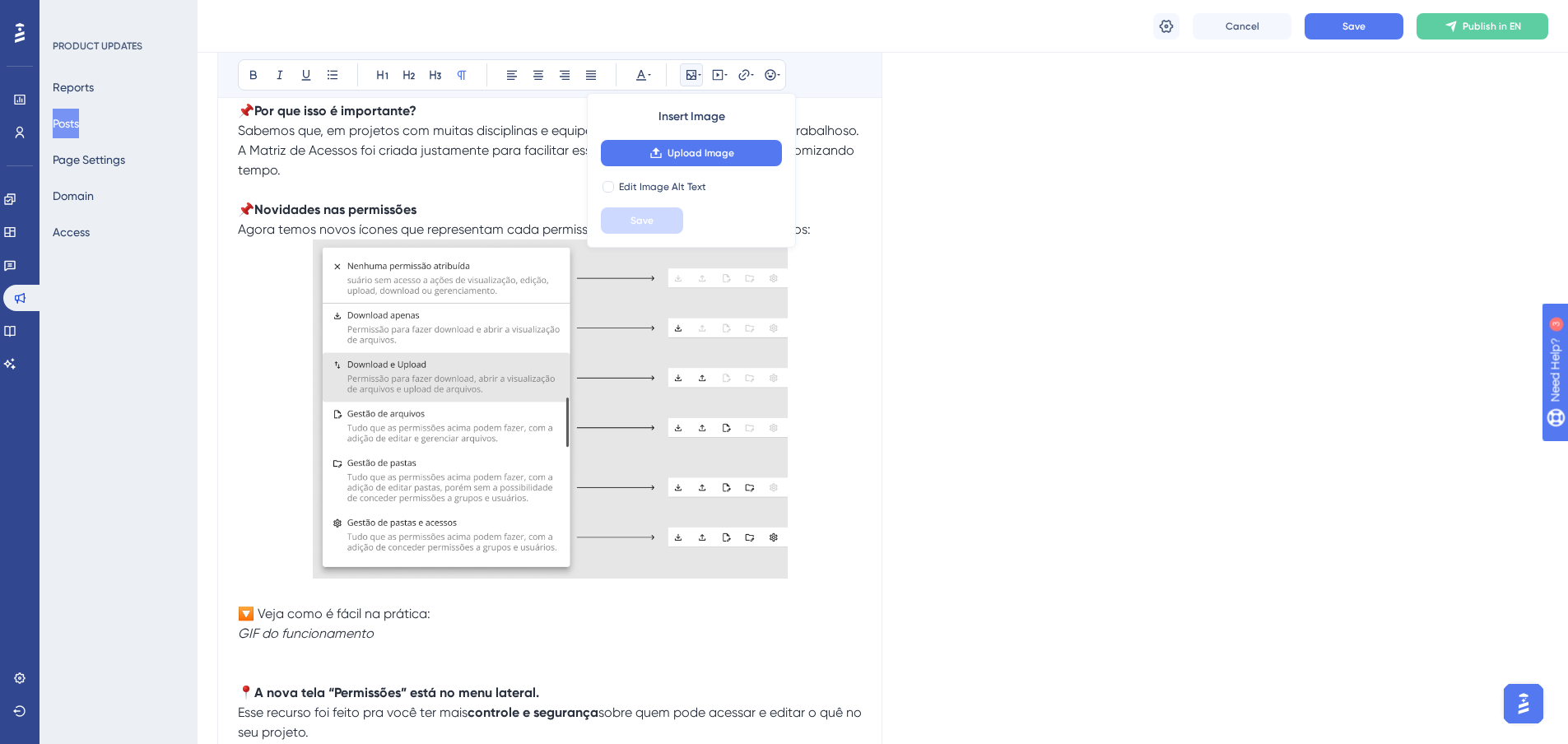 click at bounding box center (550, 409) 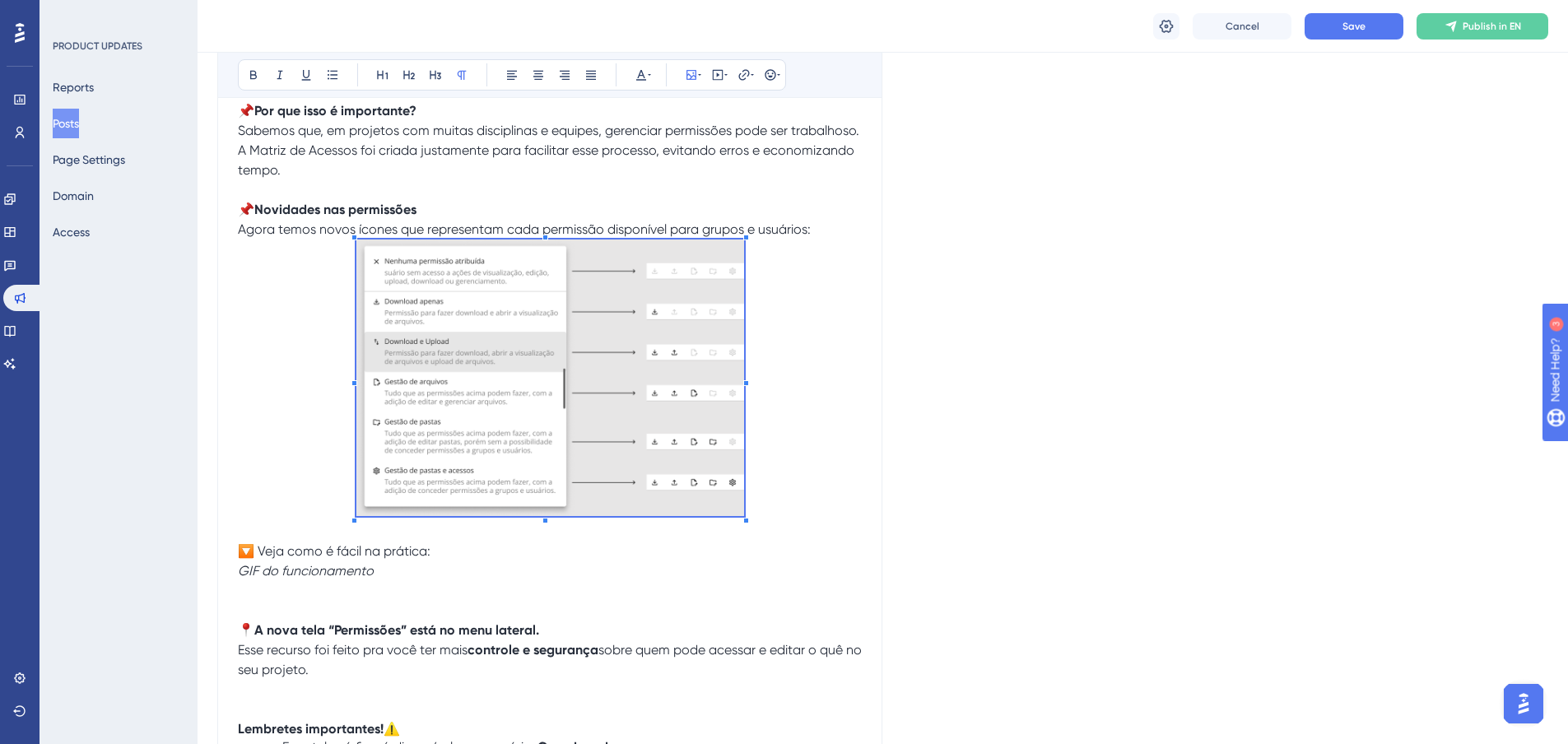 click at bounding box center [550, 380] 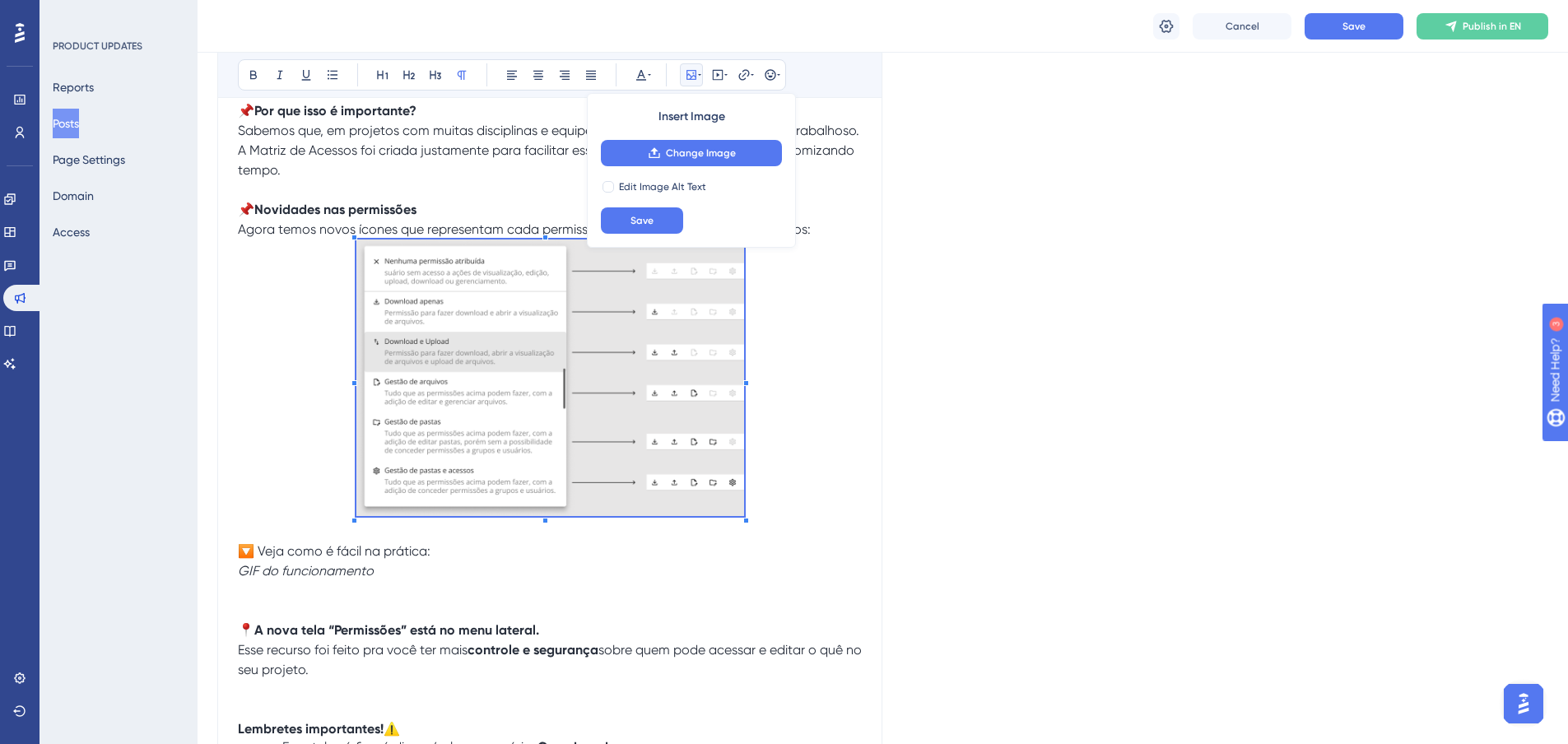 click on "Language English (Default) Upload Cover Image Suggested image width  808 px Matriz de Permissões Bold Italic Underline Bullet Point Heading 1 Heading 2 Heading 3 Normal Align Left Align Center Align Right Align Justify Text Color Insert Image Change Image Edit Image Alt Text Save Embed Video Hyperlink Emojis 🔐  Novo módulo: Matriz de Acessos Gerencie permissões de forma mais rápida, visual e segura! 	 Agora ficou muito mais simples configurar quem pode acessar o quê dentro dos seus projetos. Com o novo módulo  Matriz de Acessos , usuários com perfil de gestão poderão visualizar e editar permissões de grupos de usuários sobre as disciplinas do projeto por meio de uma interface em formato de tabela. 👀  Como funciona? As  linhas  representam os grupos e usuários. As  colunas  representam as disciplinas do projeto selecionado. Cada célula da matriz representa uma permissão, que pode ser aplicada de forma individual ou em massa. ⚡  O que você pode fazer na nova matriz? Conceder  ou  remover" at bounding box center [882, -348] 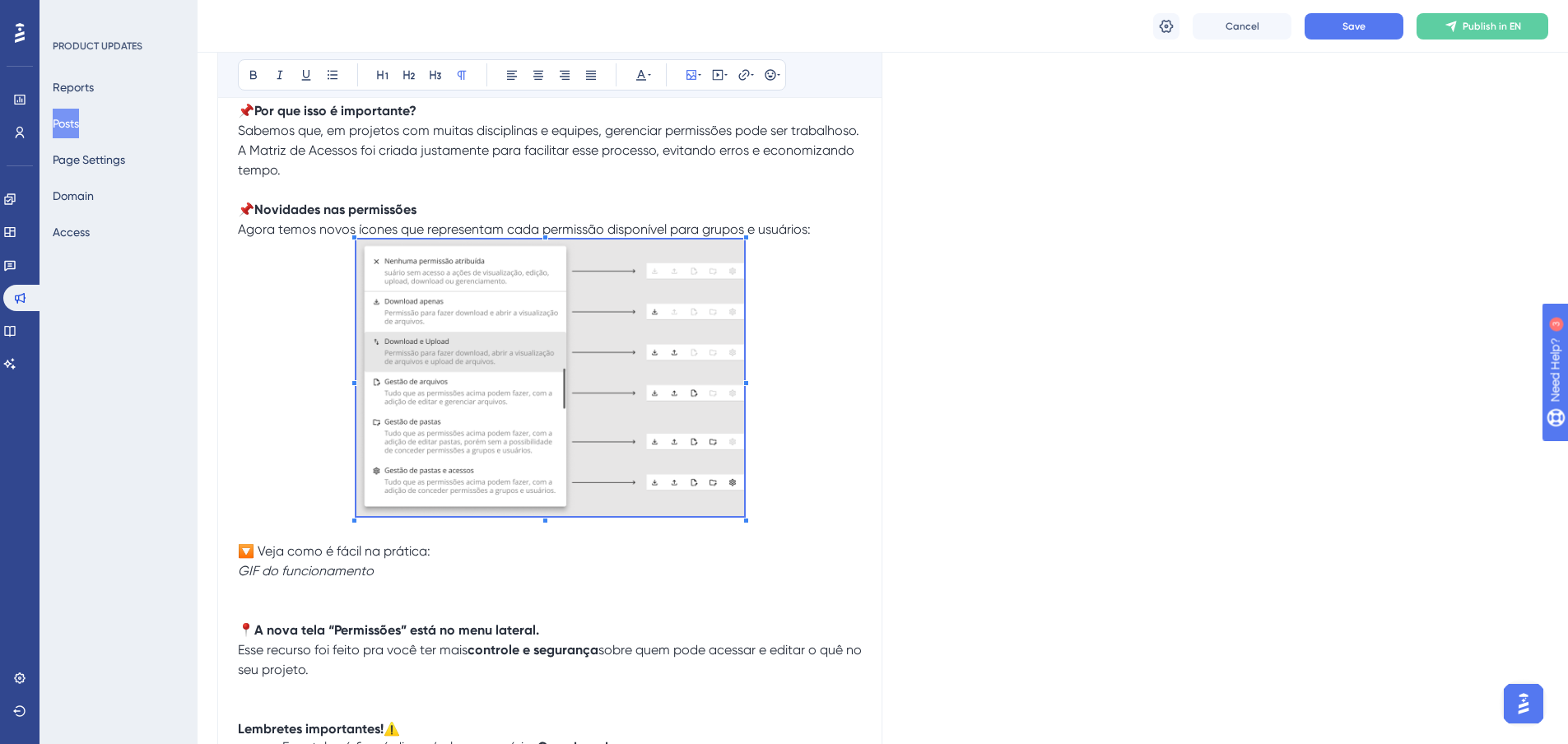 click at bounding box center (550, 380) 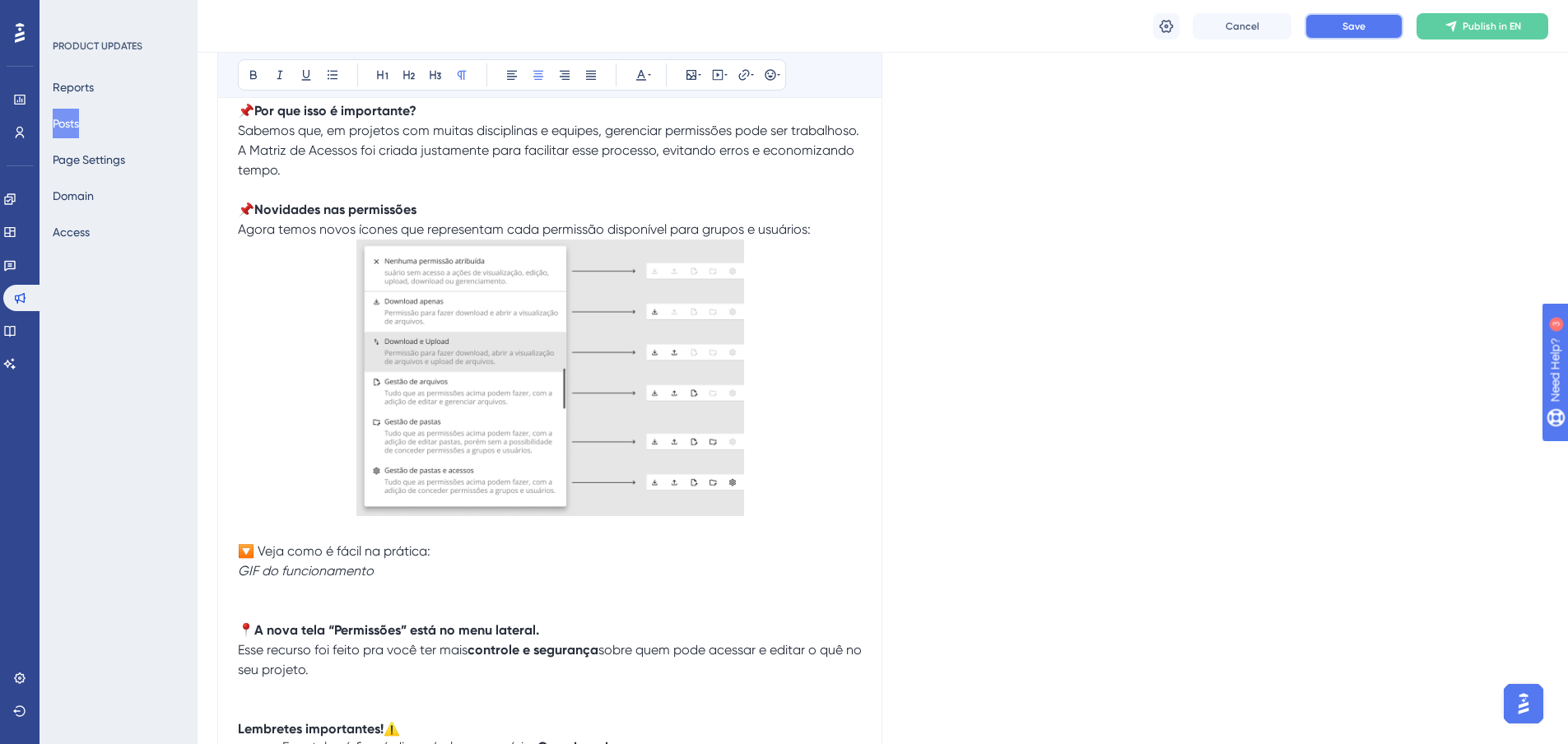 click on "Save" at bounding box center (1354, 26) 